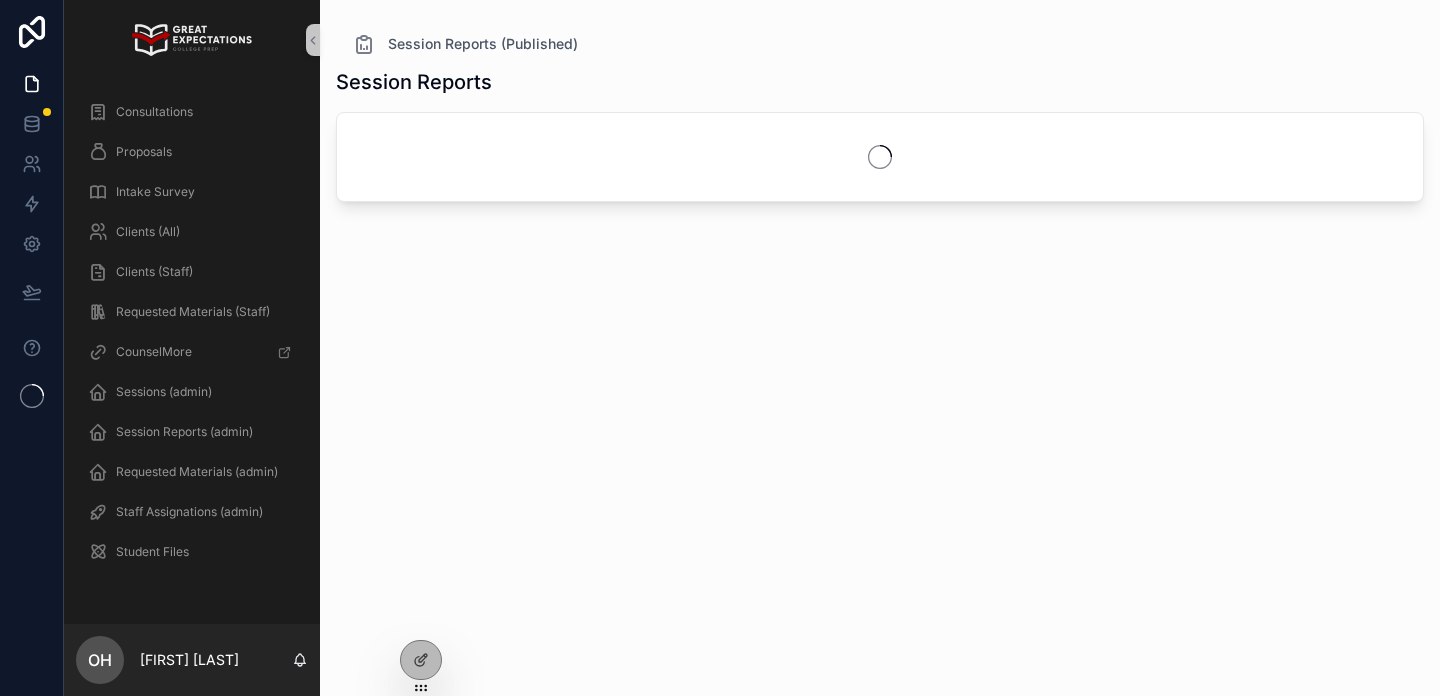 scroll, scrollTop: 0, scrollLeft: 0, axis: both 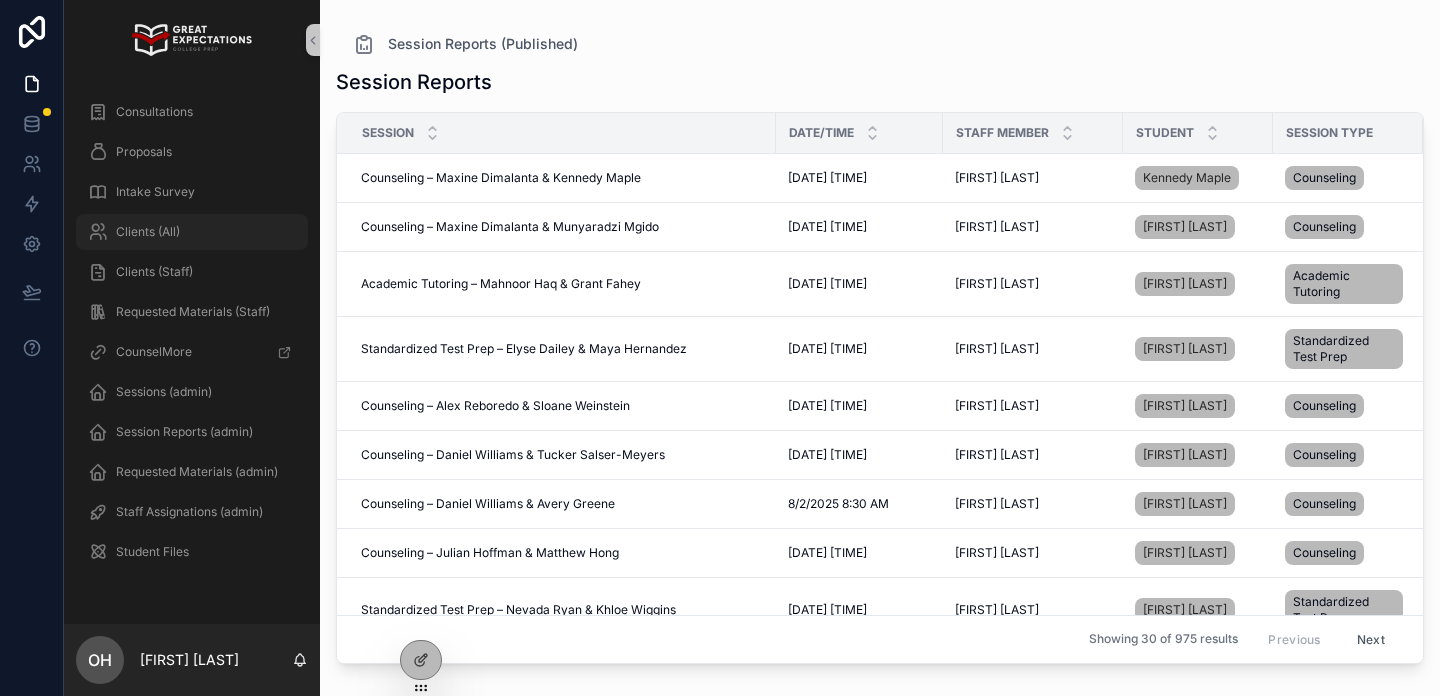 click on "Clients (All)" at bounding box center [148, 232] 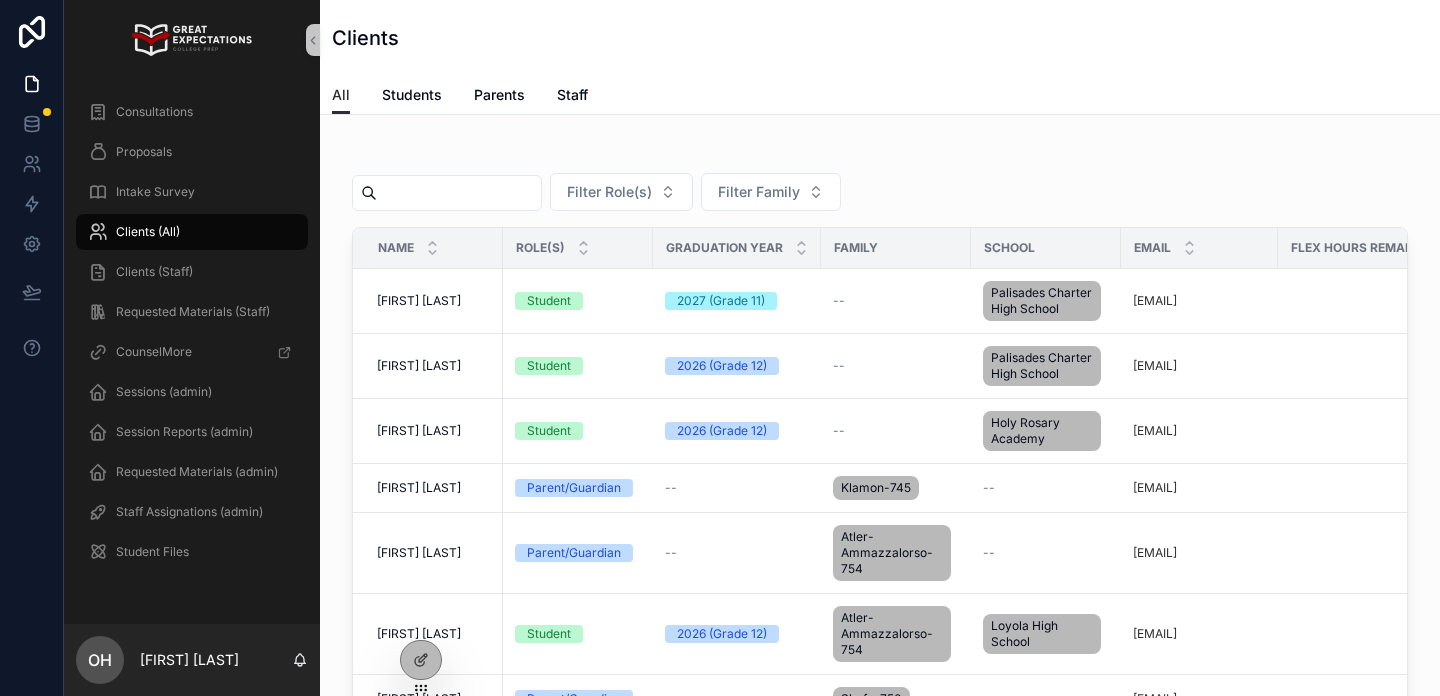 click at bounding box center (459, 193) 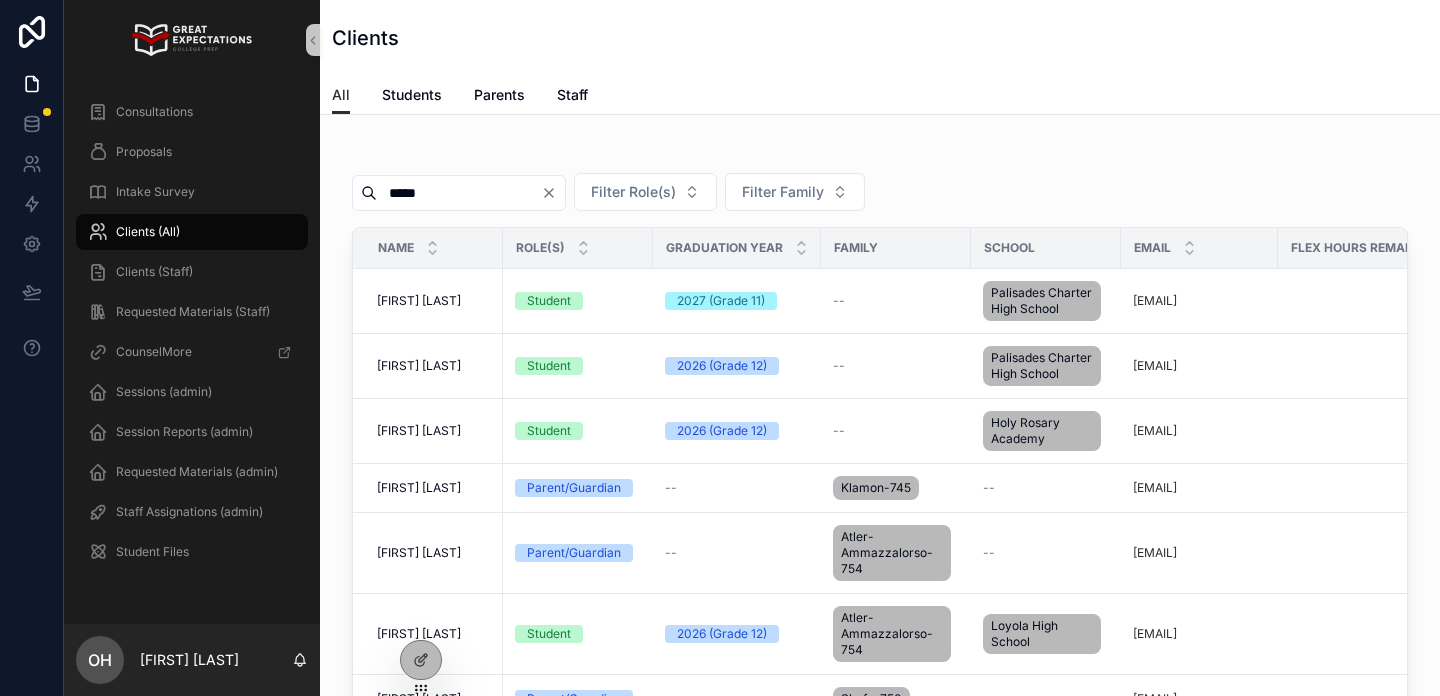 type on "******" 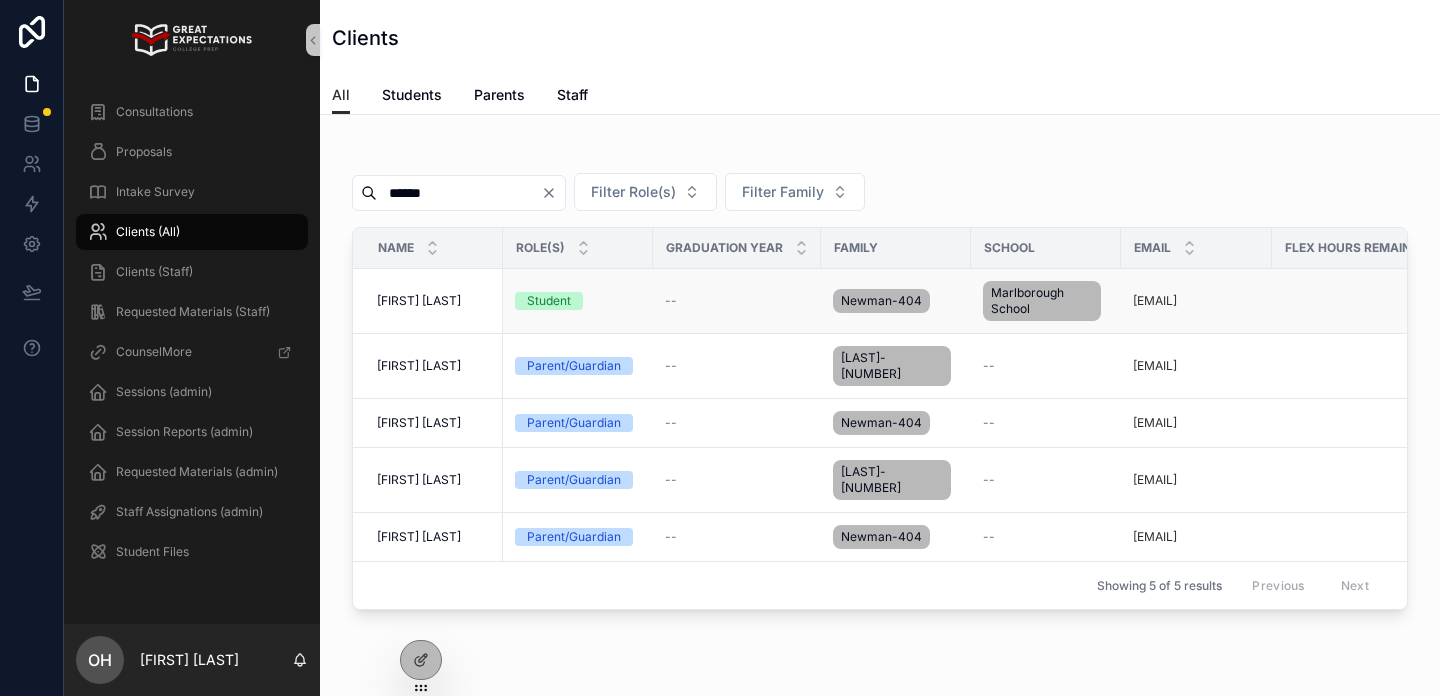 click on "[FIRST] [LAST]" at bounding box center (419, 301) 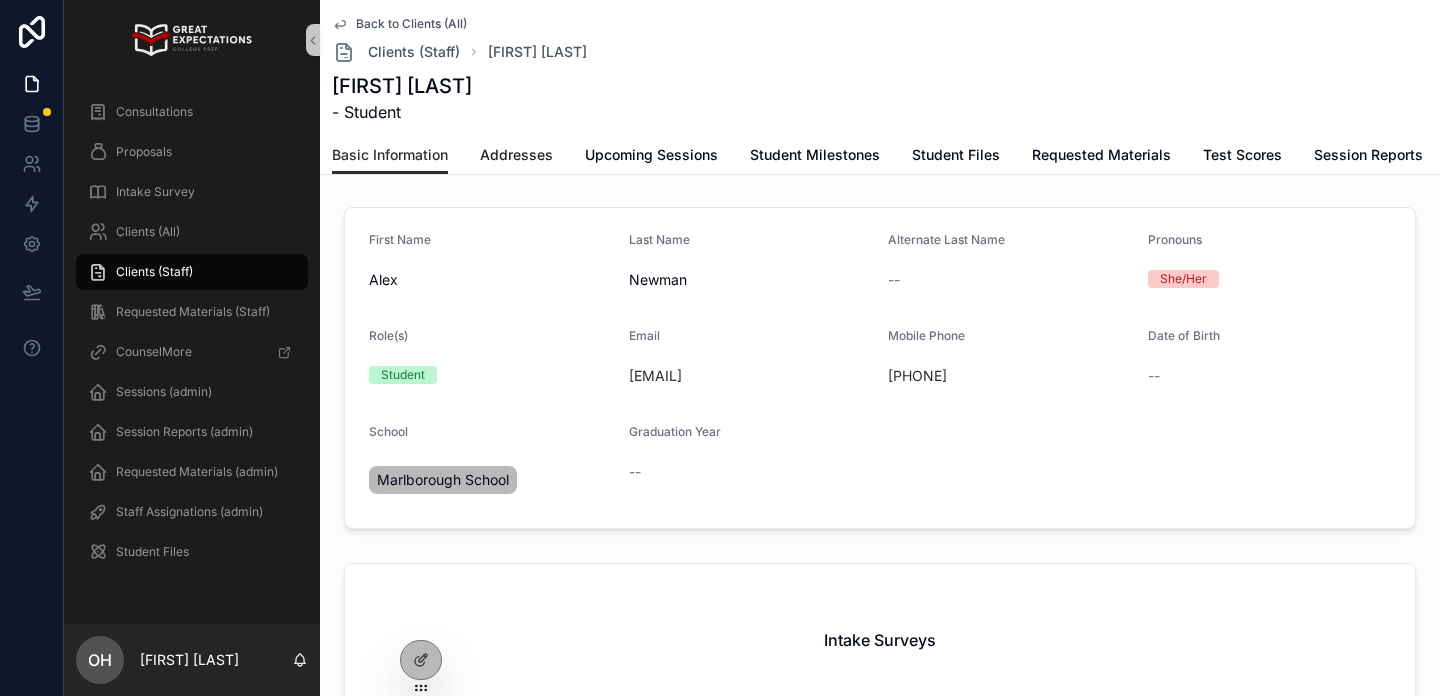 click on "Addresses" at bounding box center [516, 155] 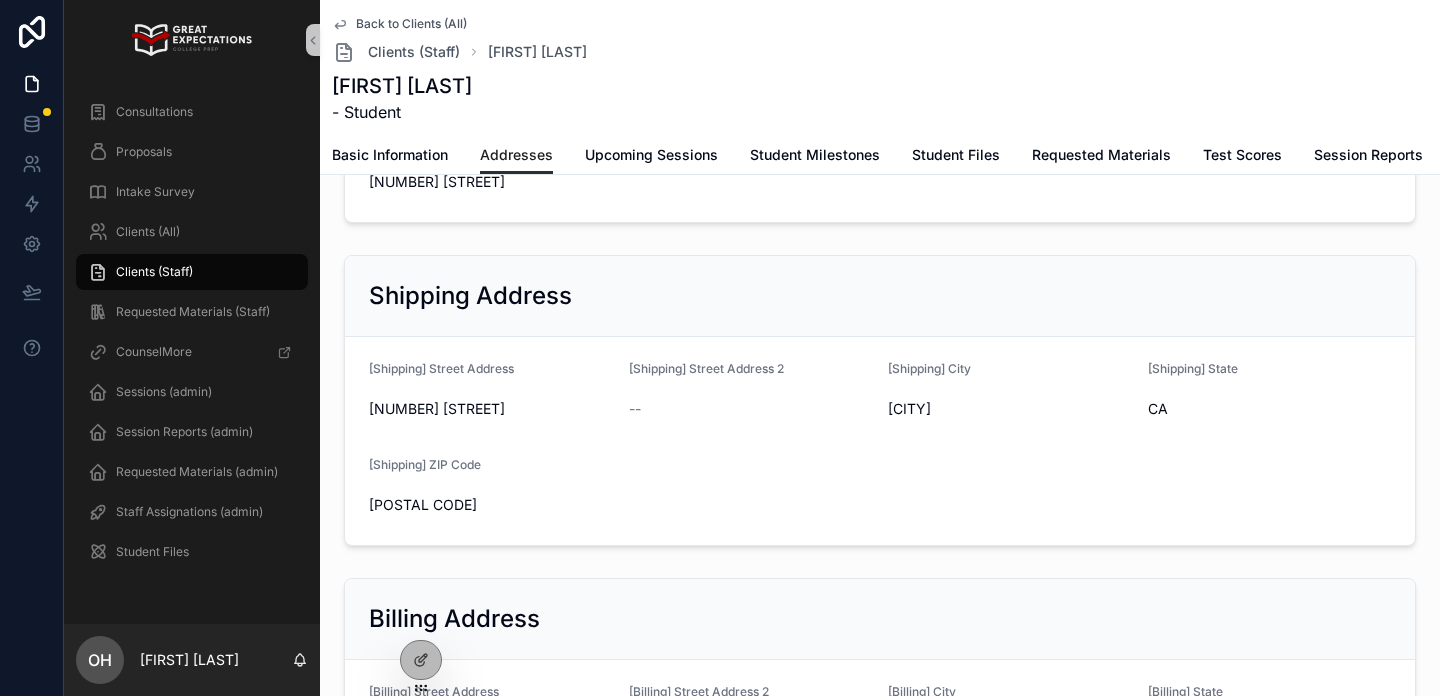 scroll, scrollTop: 178, scrollLeft: 0, axis: vertical 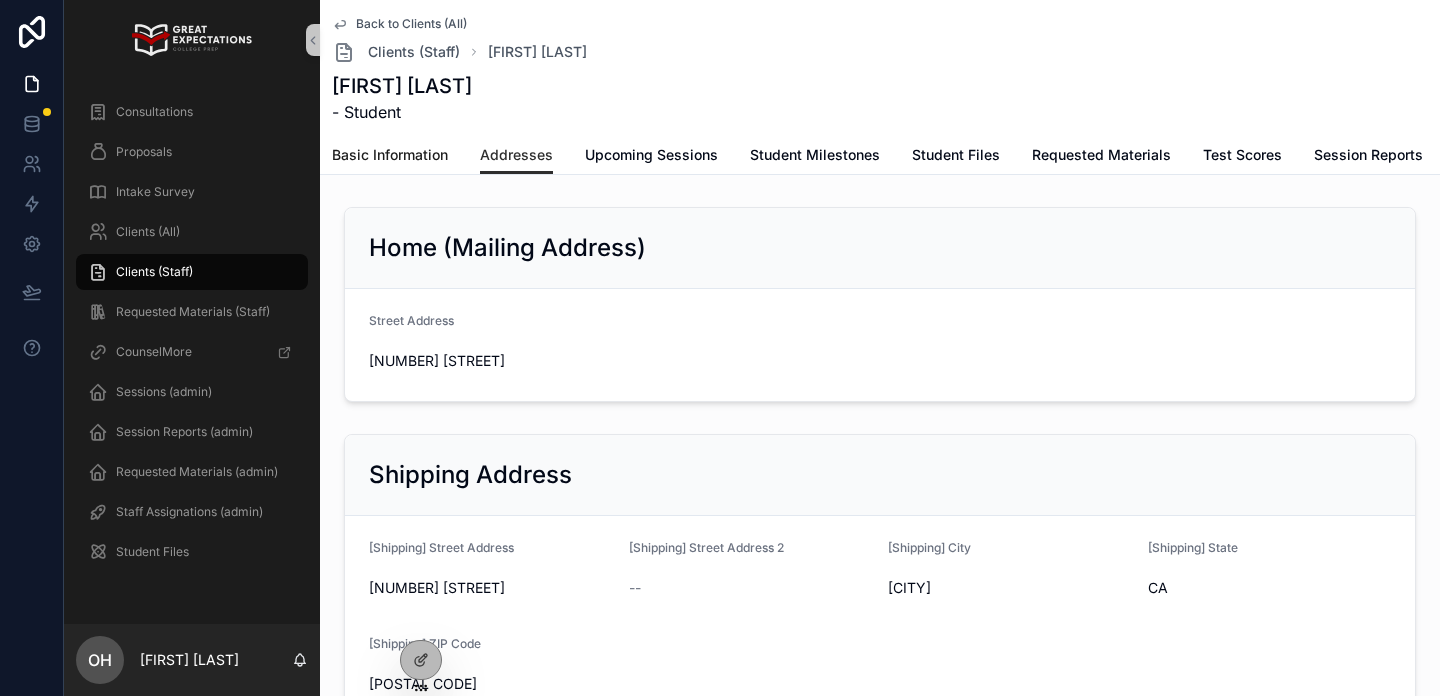 click on "Basic Information" at bounding box center [390, 155] 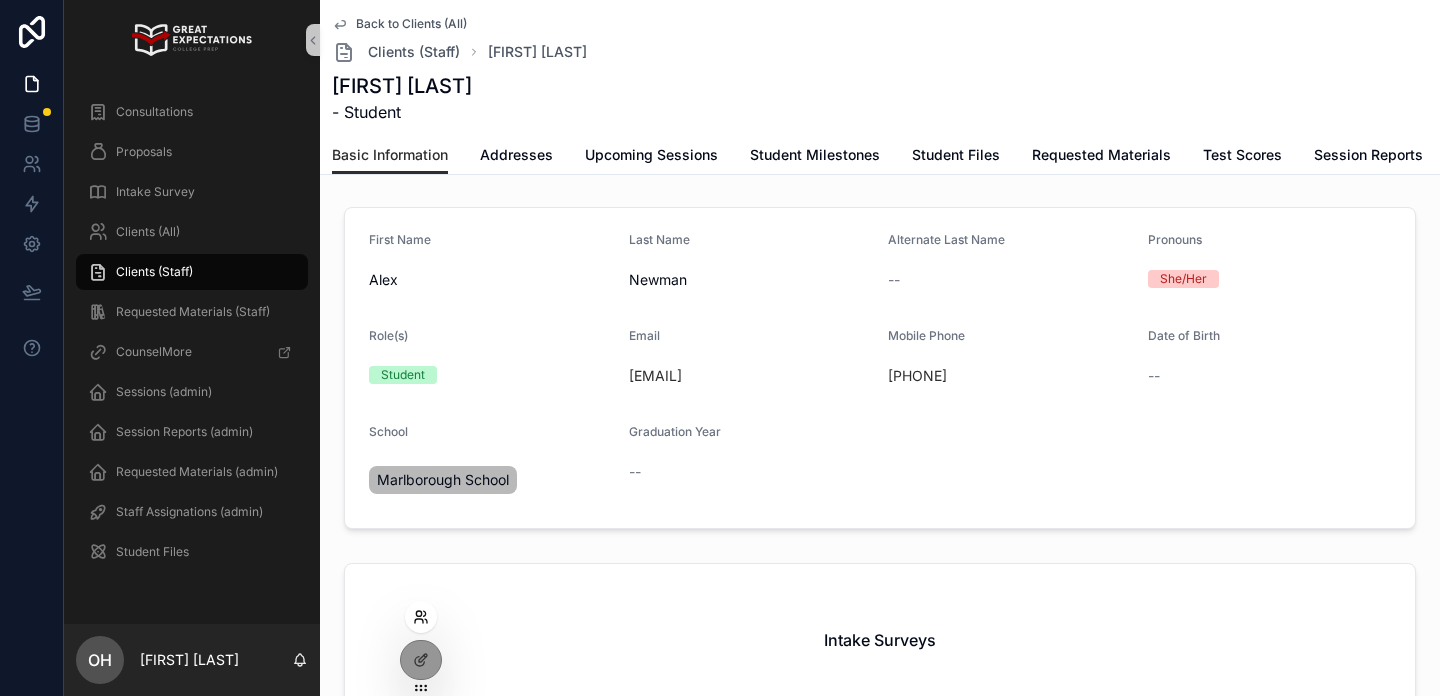 click 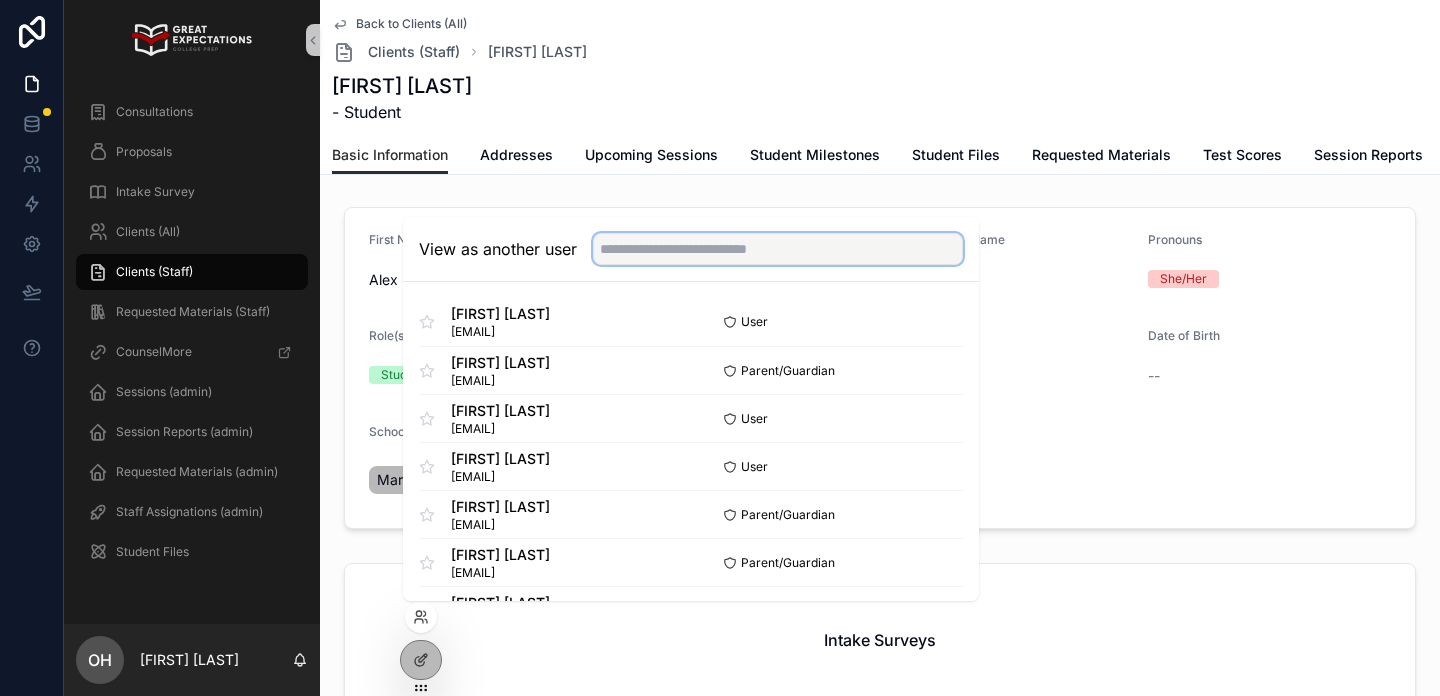 click at bounding box center (778, 249) 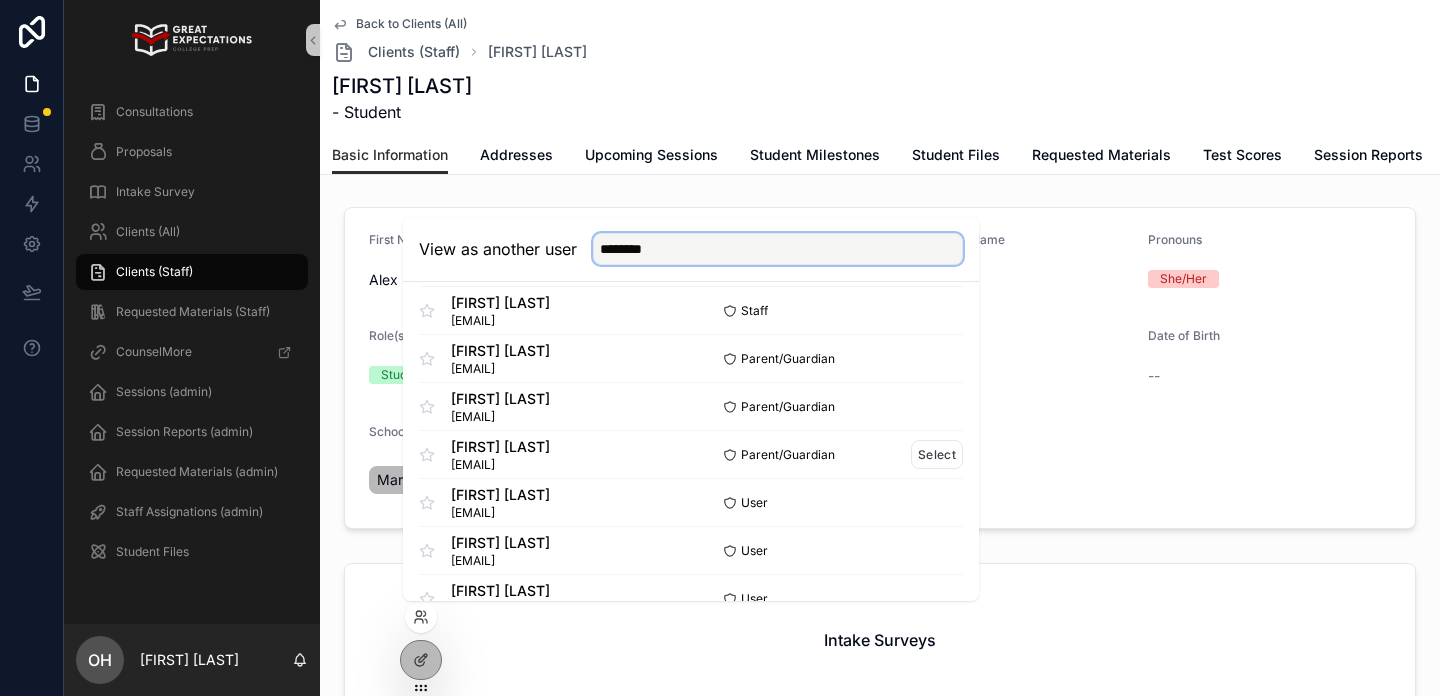 scroll, scrollTop: 61, scrollLeft: 0, axis: vertical 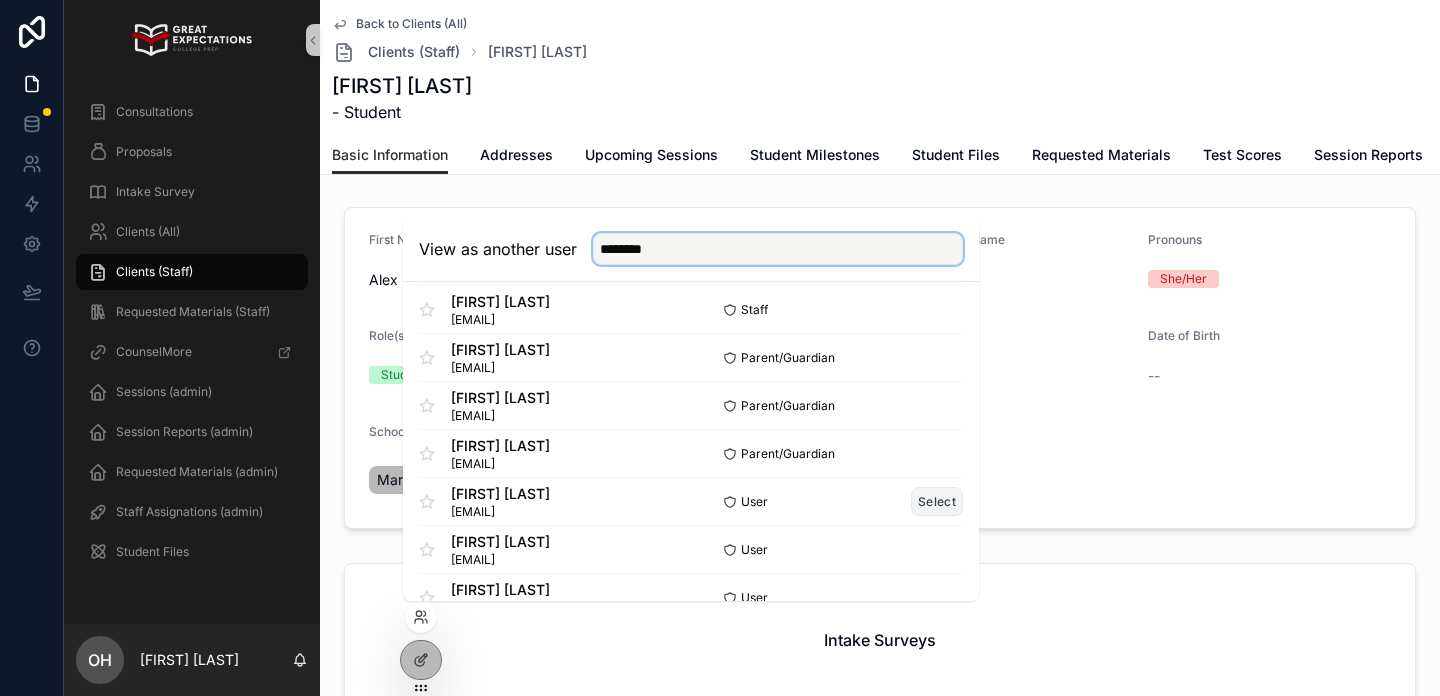 type on "********" 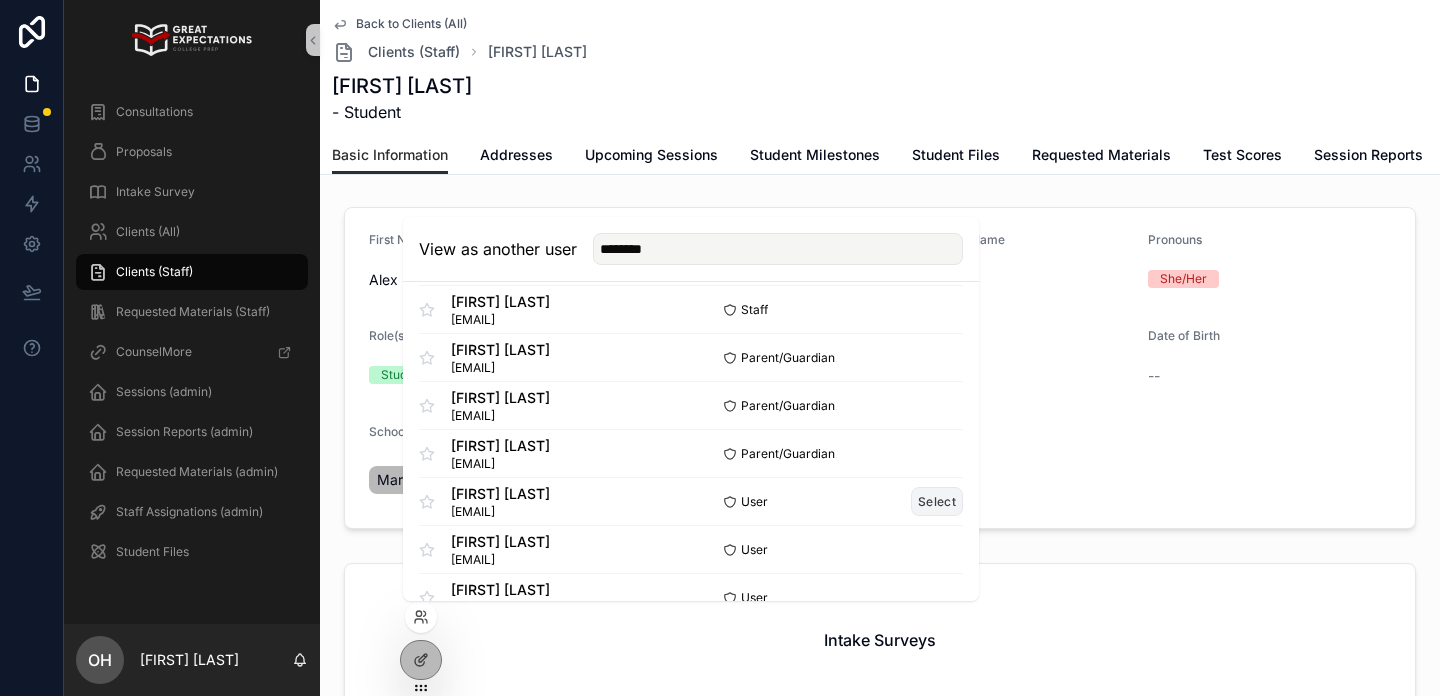 click on "Select" at bounding box center (937, 501) 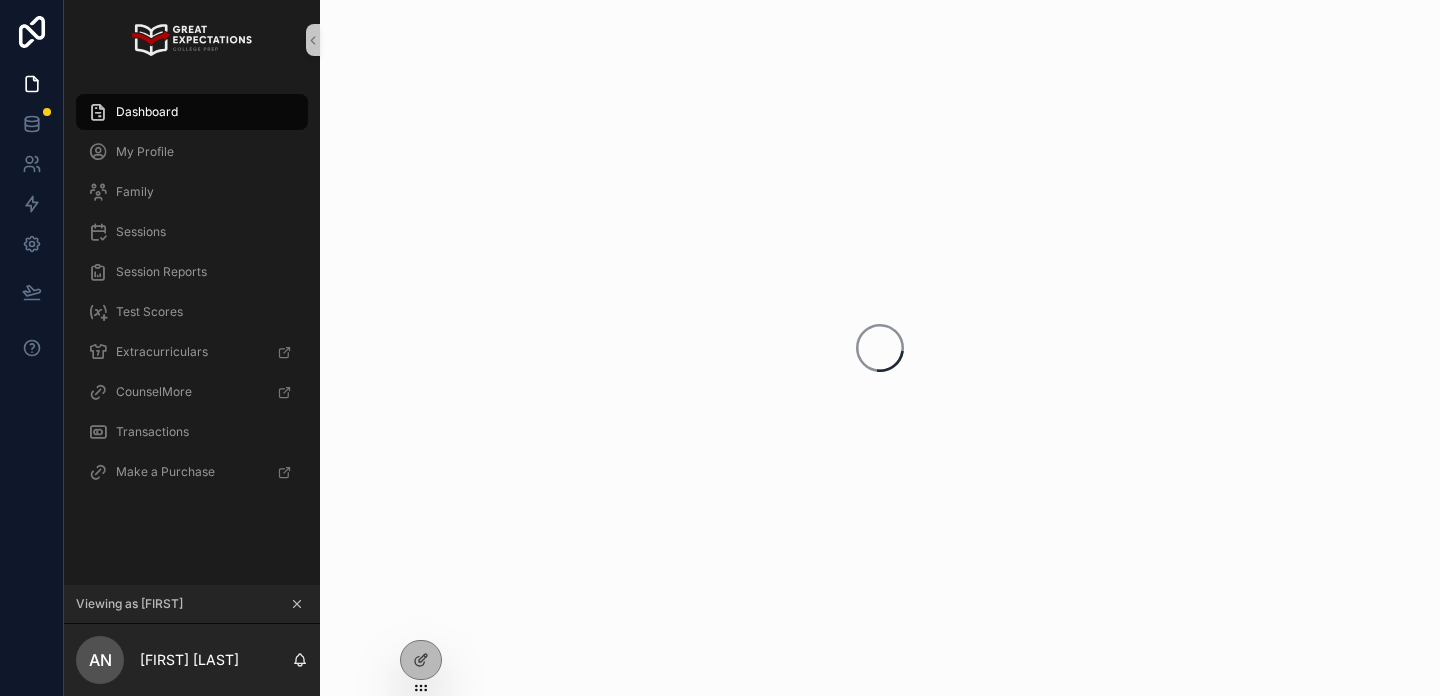 scroll, scrollTop: 0, scrollLeft: 0, axis: both 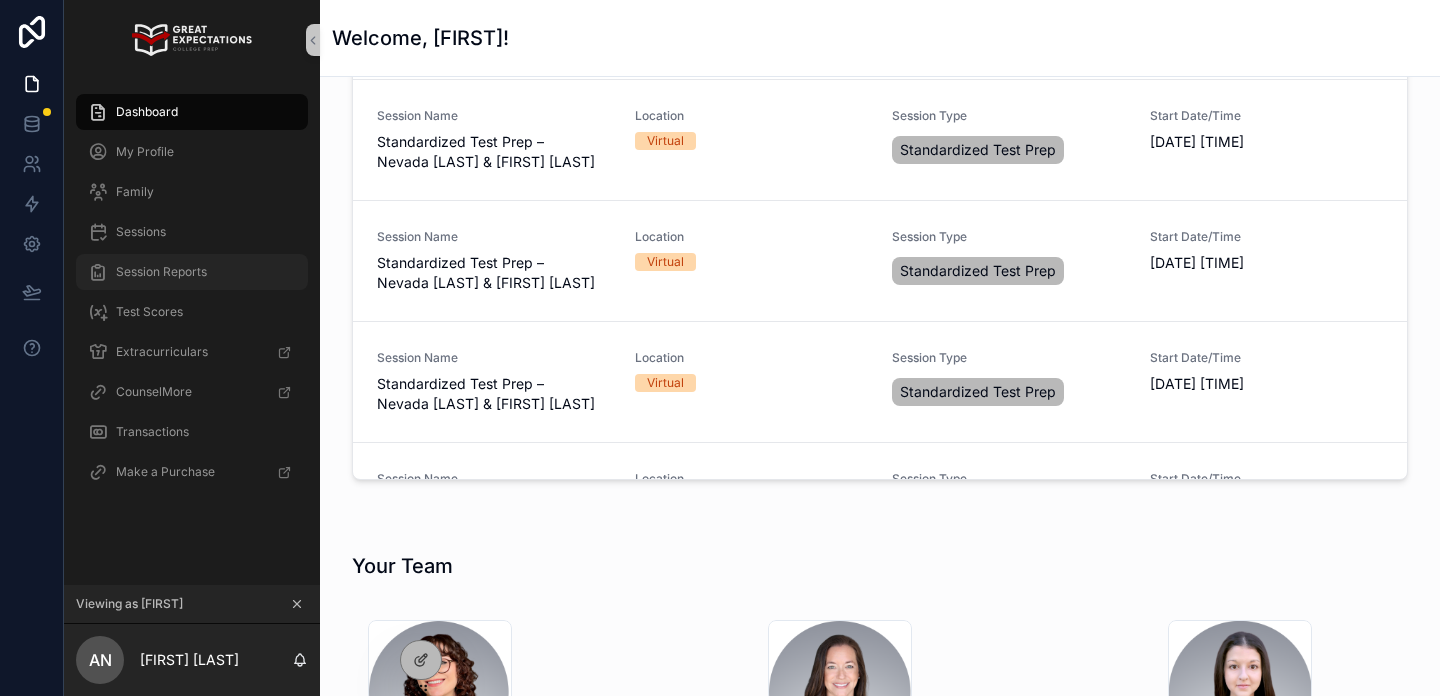 click on "Session Reports" at bounding box center (192, 272) 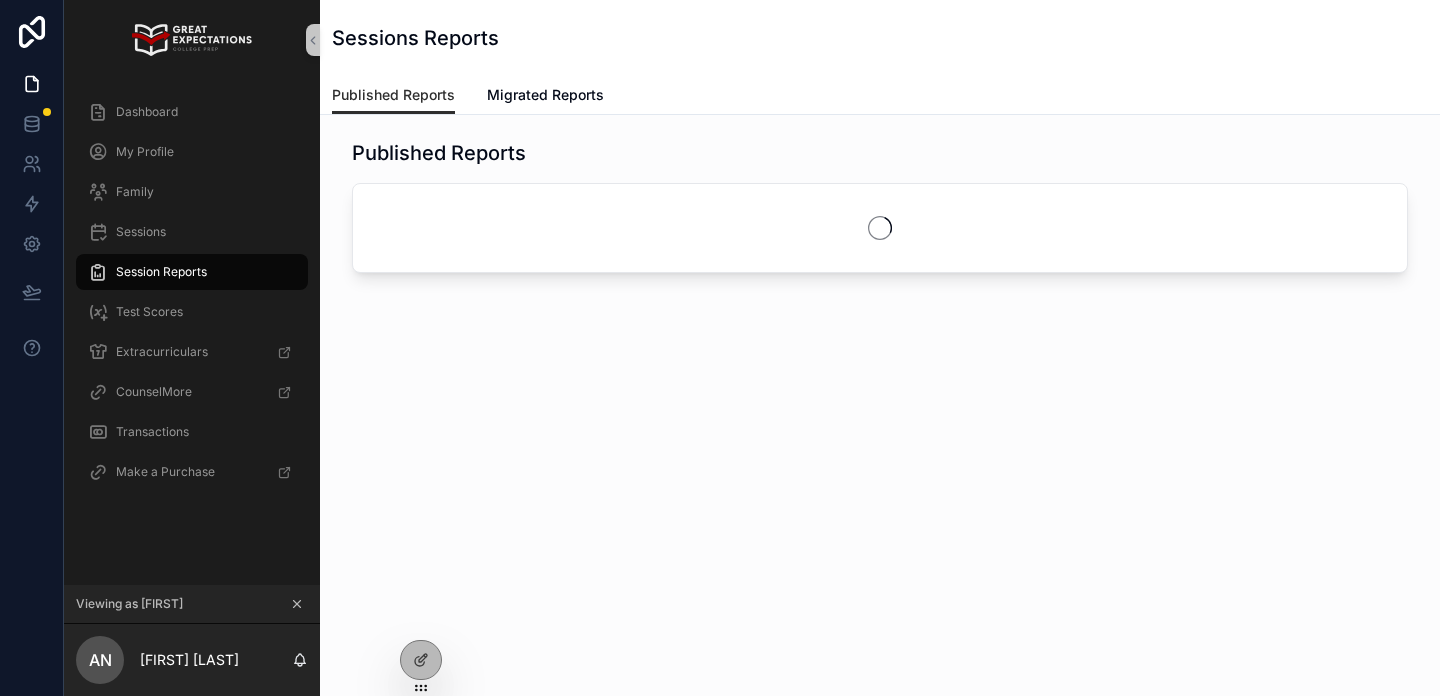 scroll, scrollTop: 0, scrollLeft: 0, axis: both 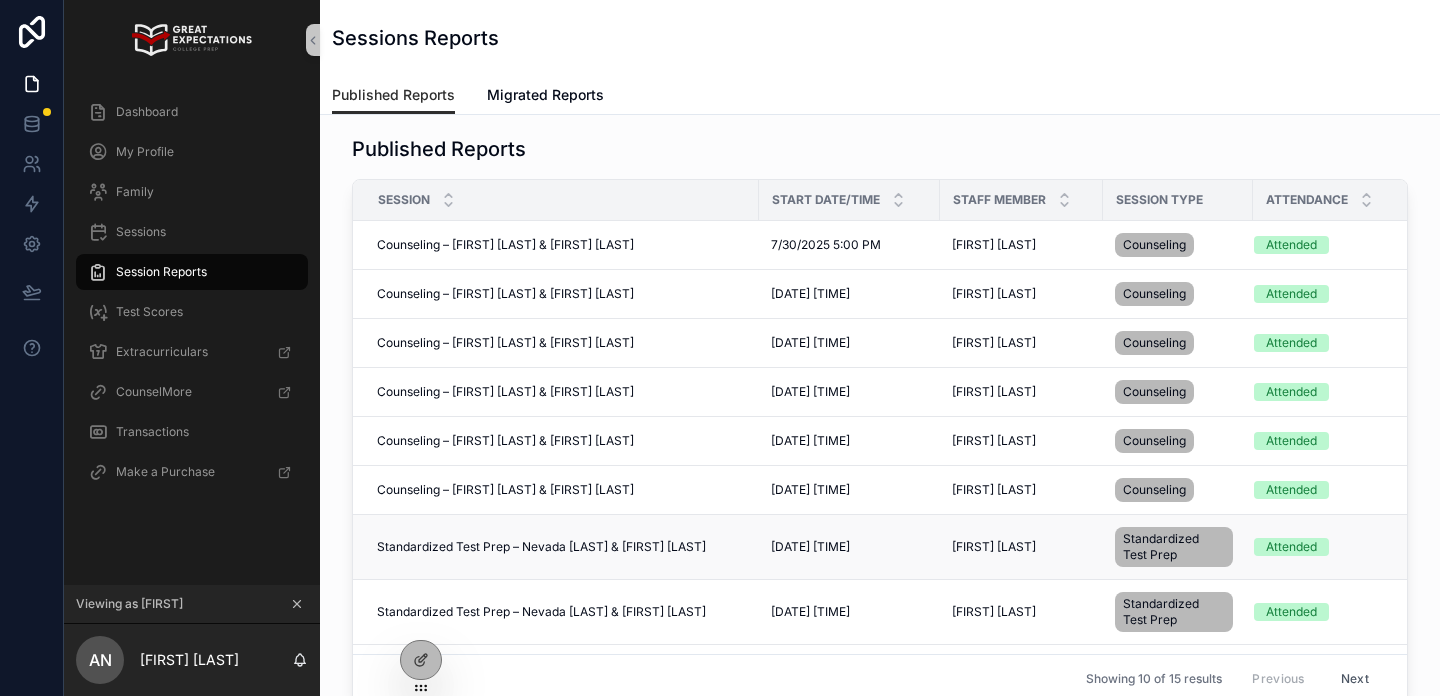 click on "Standardized Test Prep – [FIRST] [LAST] & [FIRST] [LAST]" at bounding box center (541, 547) 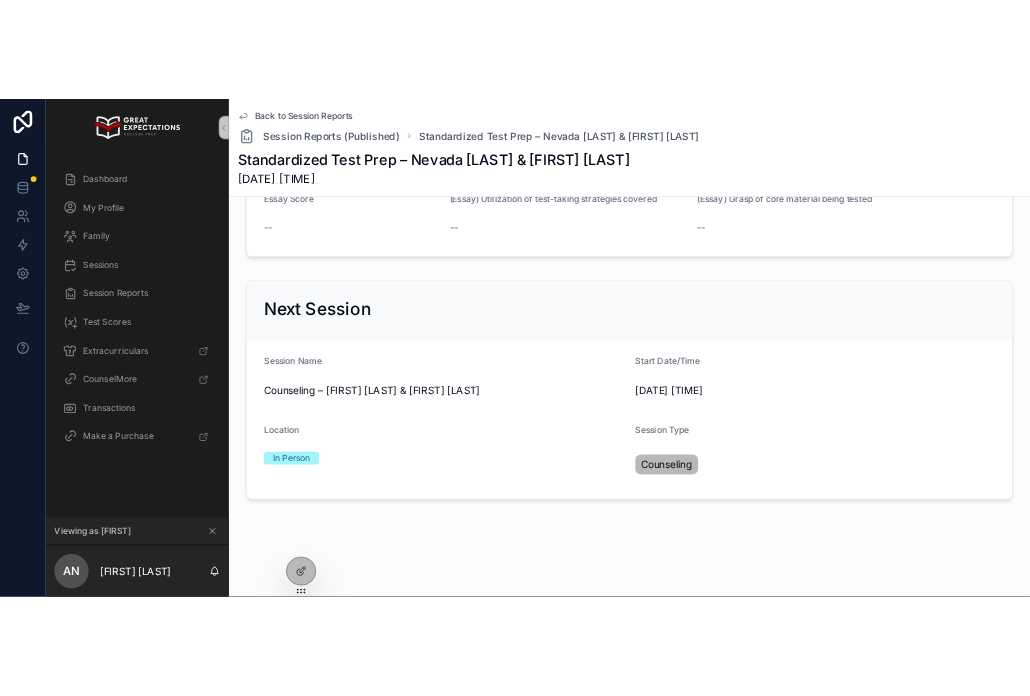 scroll, scrollTop: 0, scrollLeft: 0, axis: both 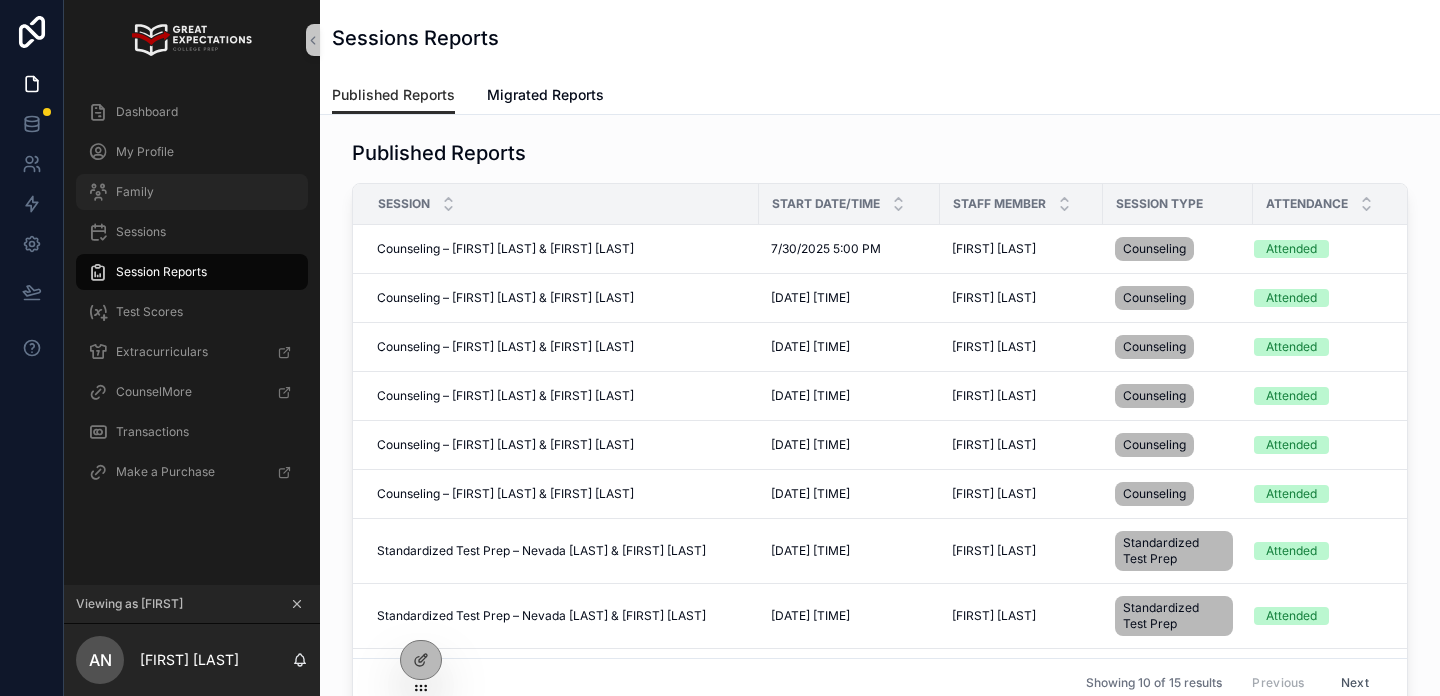click on "Family" at bounding box center [192, 192] 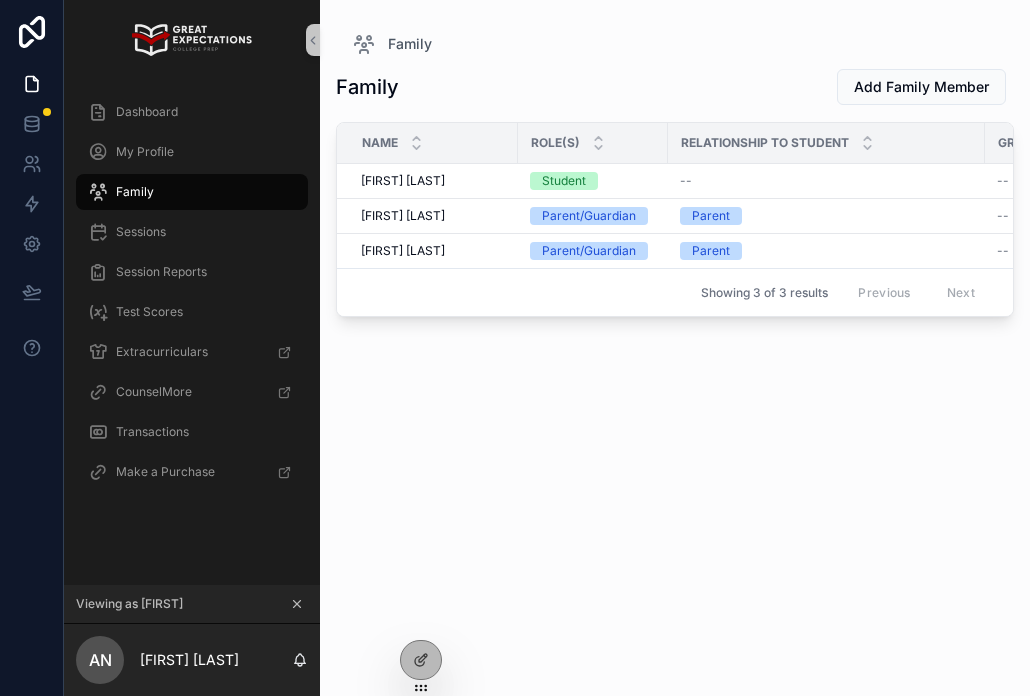 click 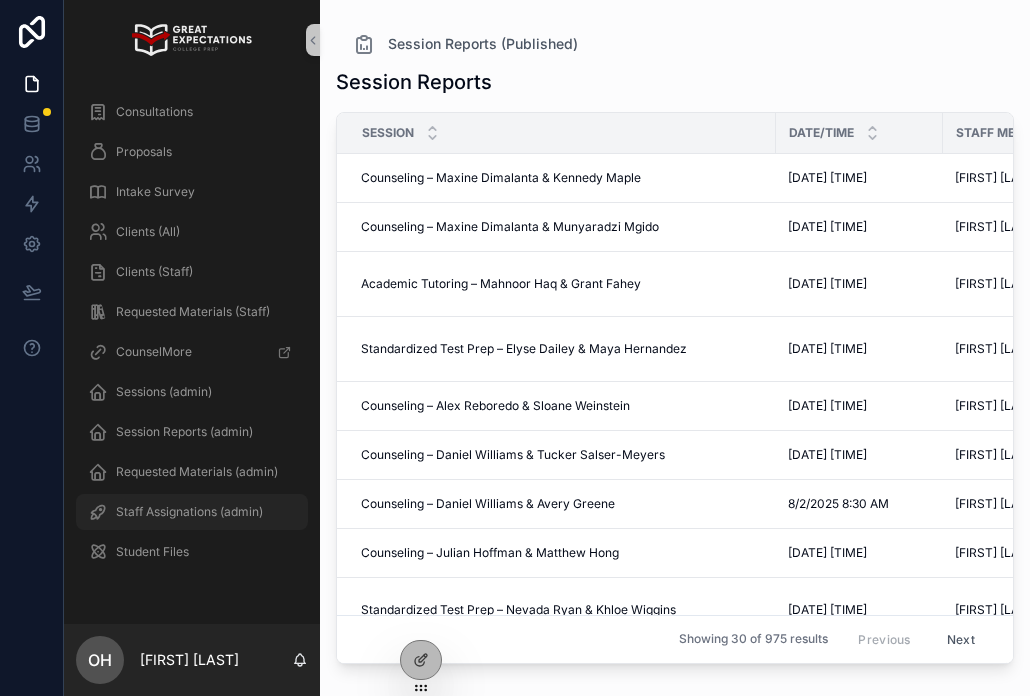click on "Staff Assignations (admin)" at bounding box center (189, 512) 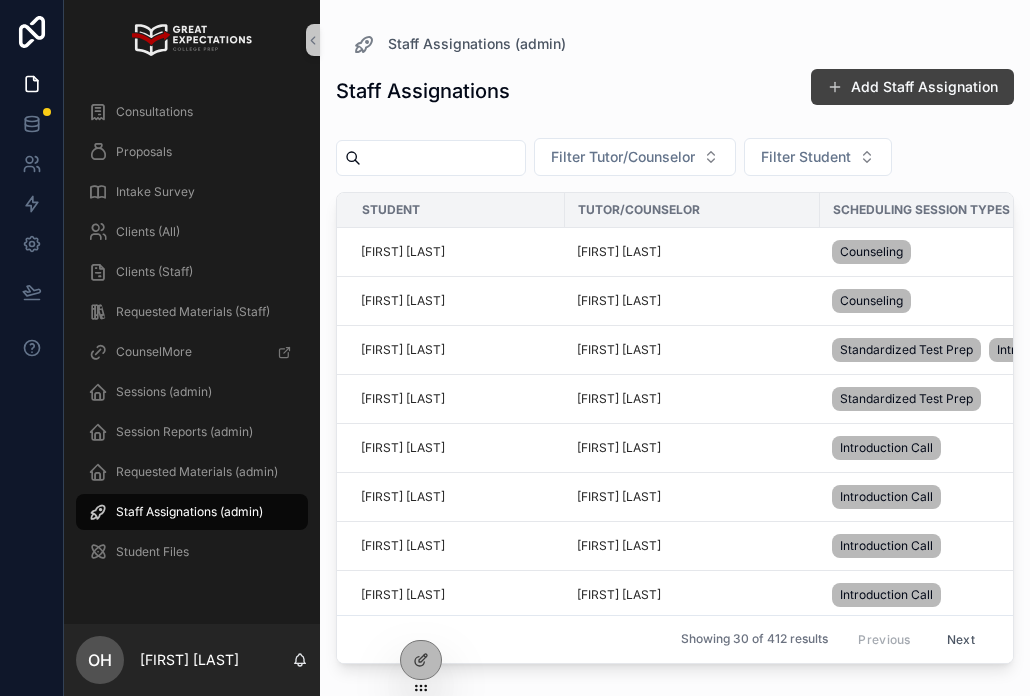click on "Add Staff Assignation" at bounding box center [912, 87] 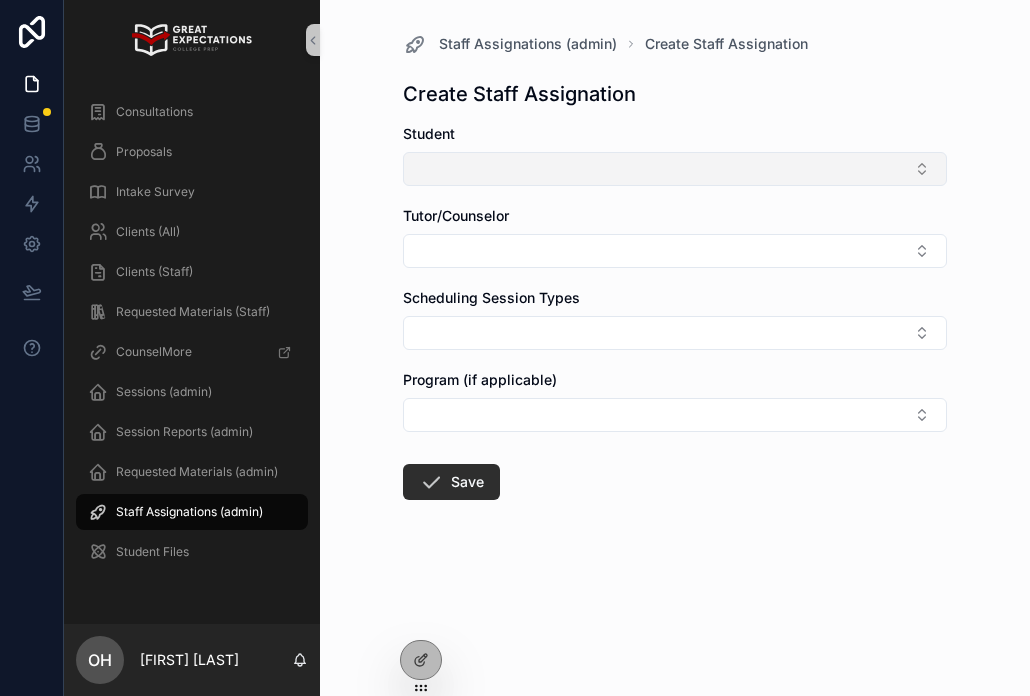 click at bounding box center [675, 169] 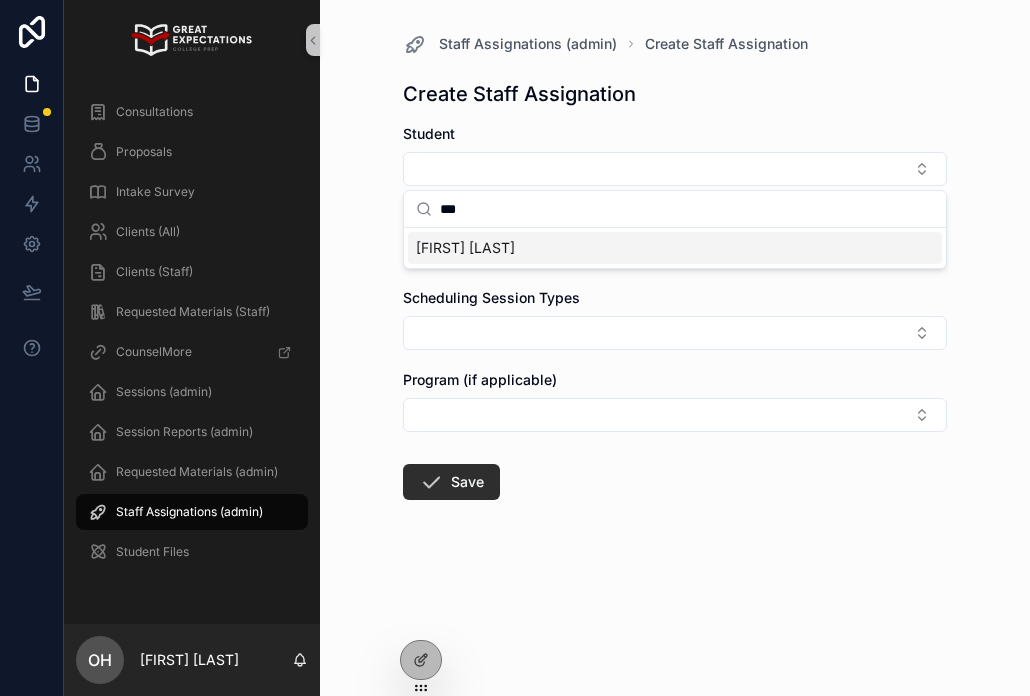 type on "***" 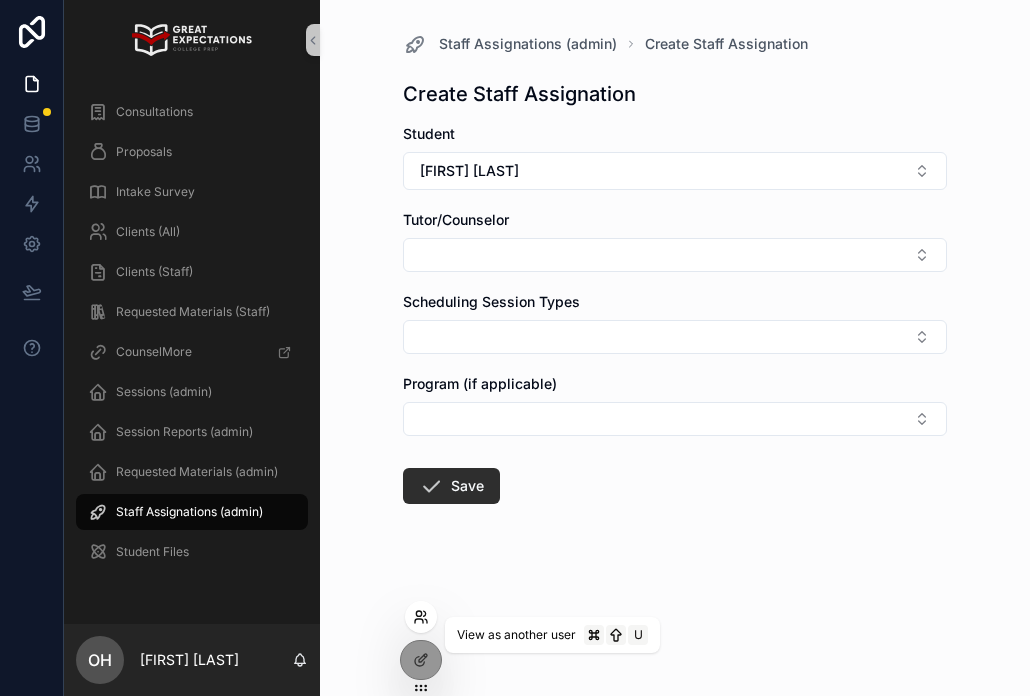 click 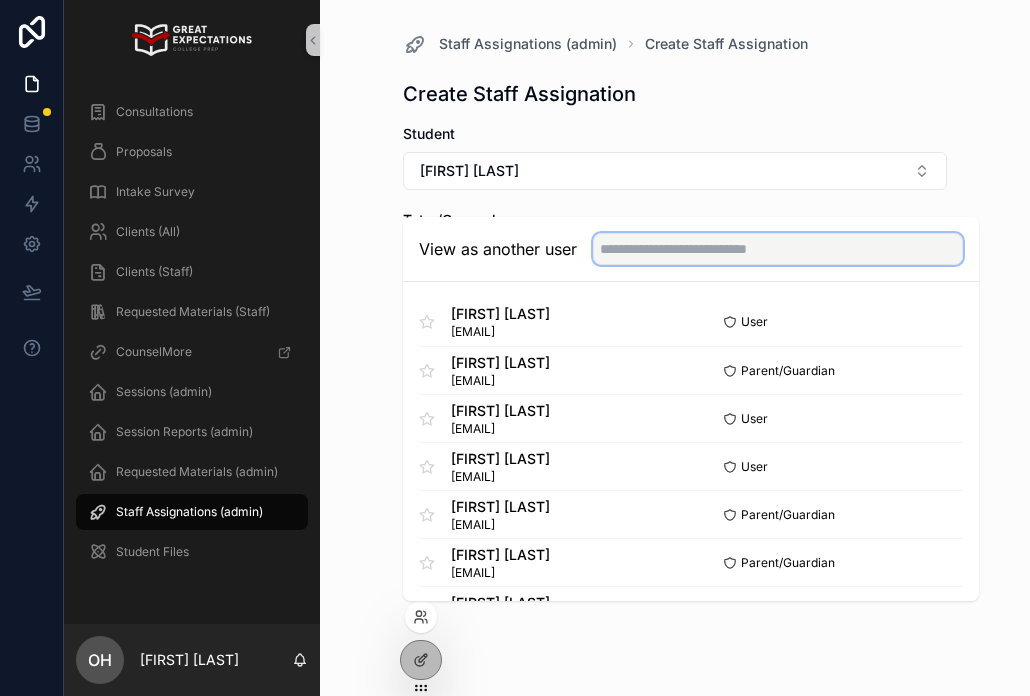 click at bounding box center (778, 249) 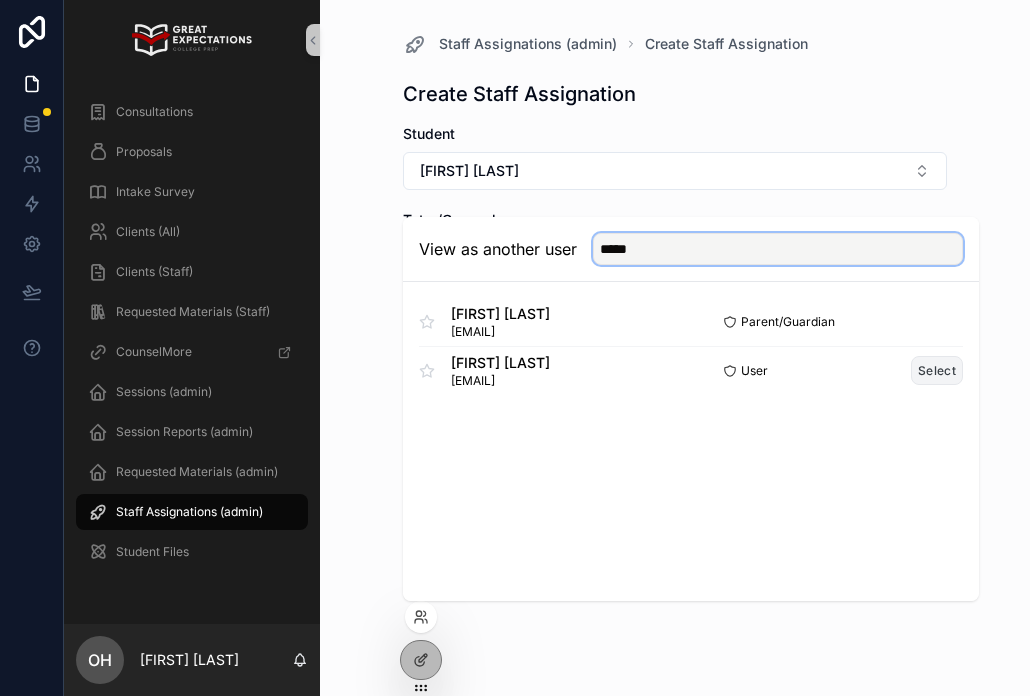 type on "*****" 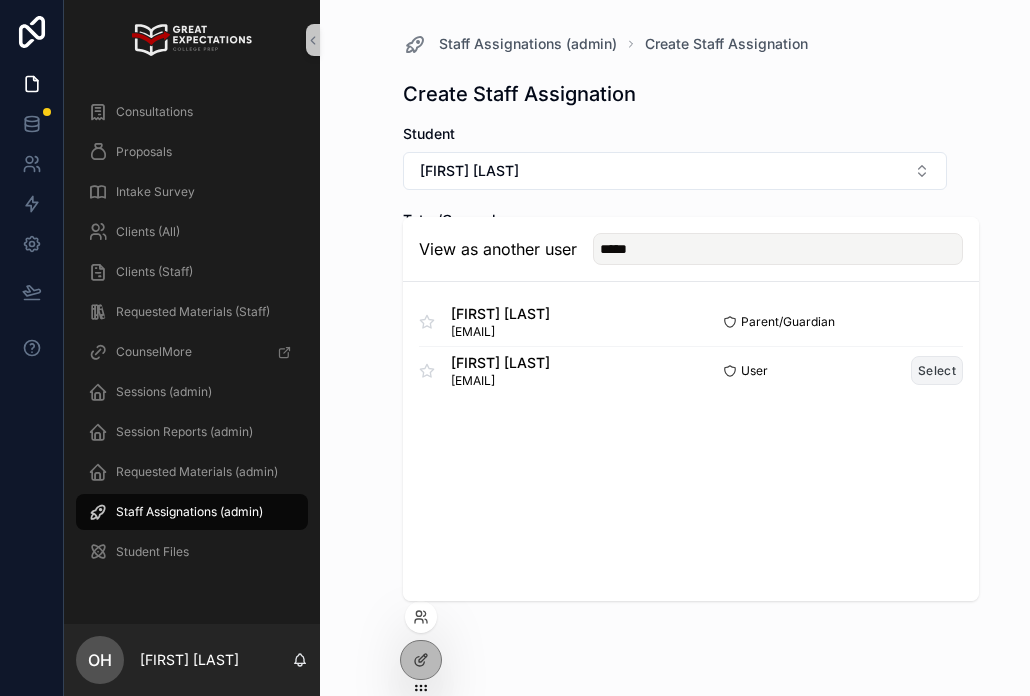 click on "Select" at bounding box center [937, 370] 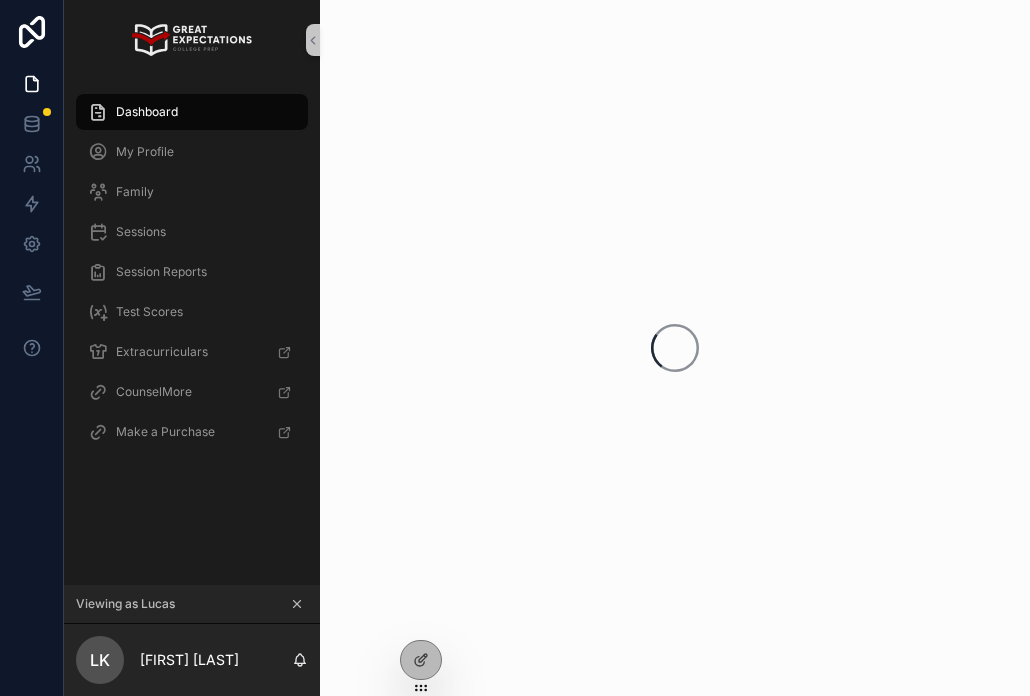 scroll, scrollTop: 0, scrollLeft: 0, axis: both 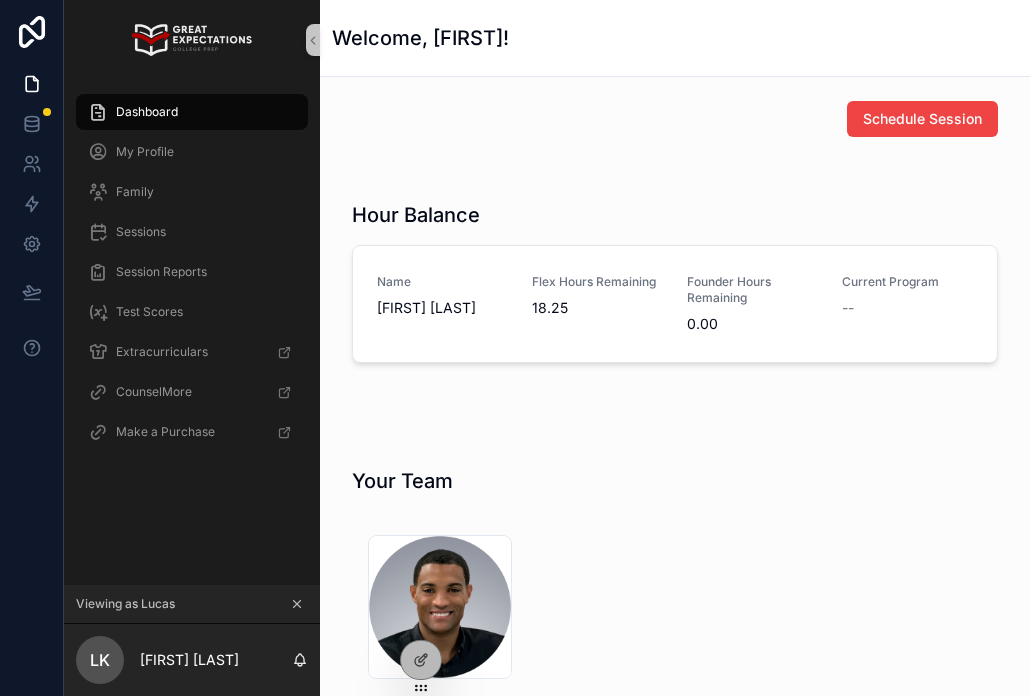 click 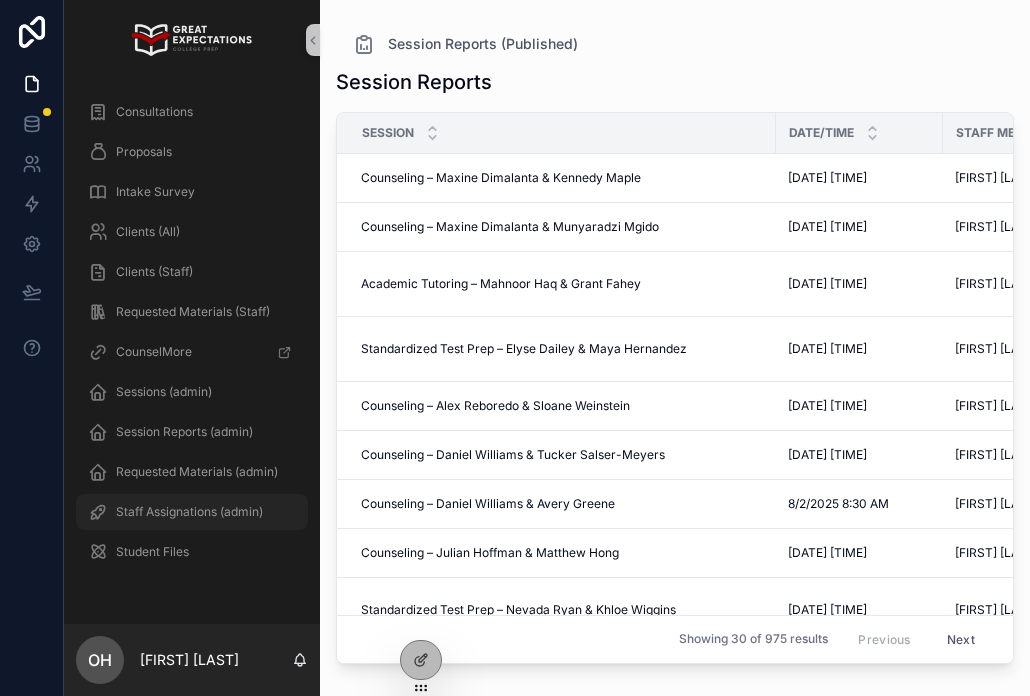 click on "Staff Assignations (admin)" at bounding box center (189, 512) 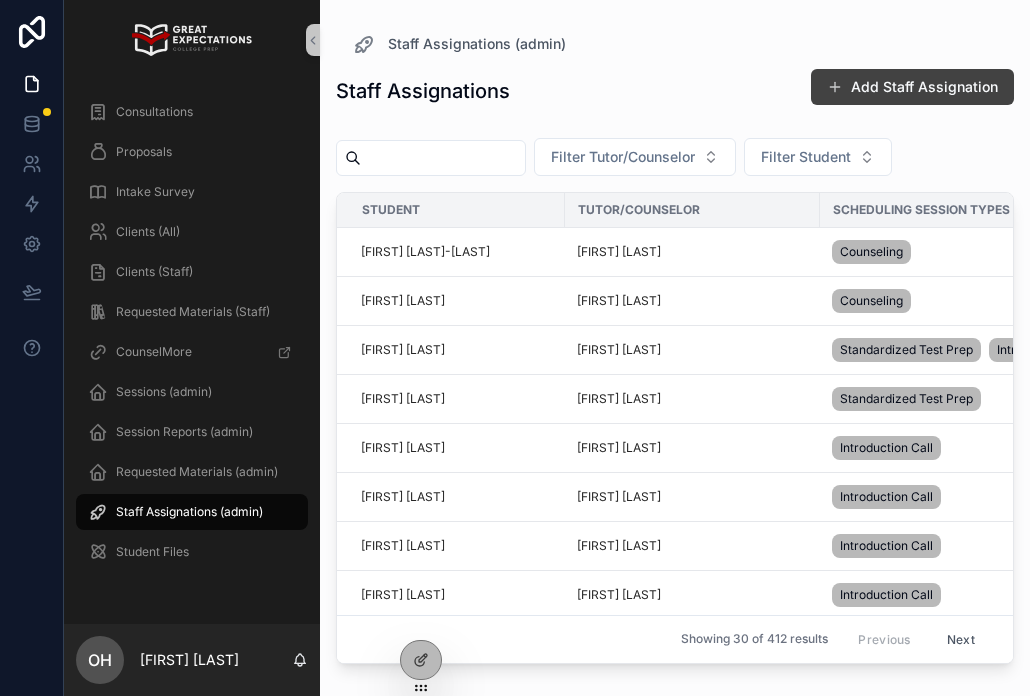 click on "Add Staff Assignation" at bounding box center (912, 87) 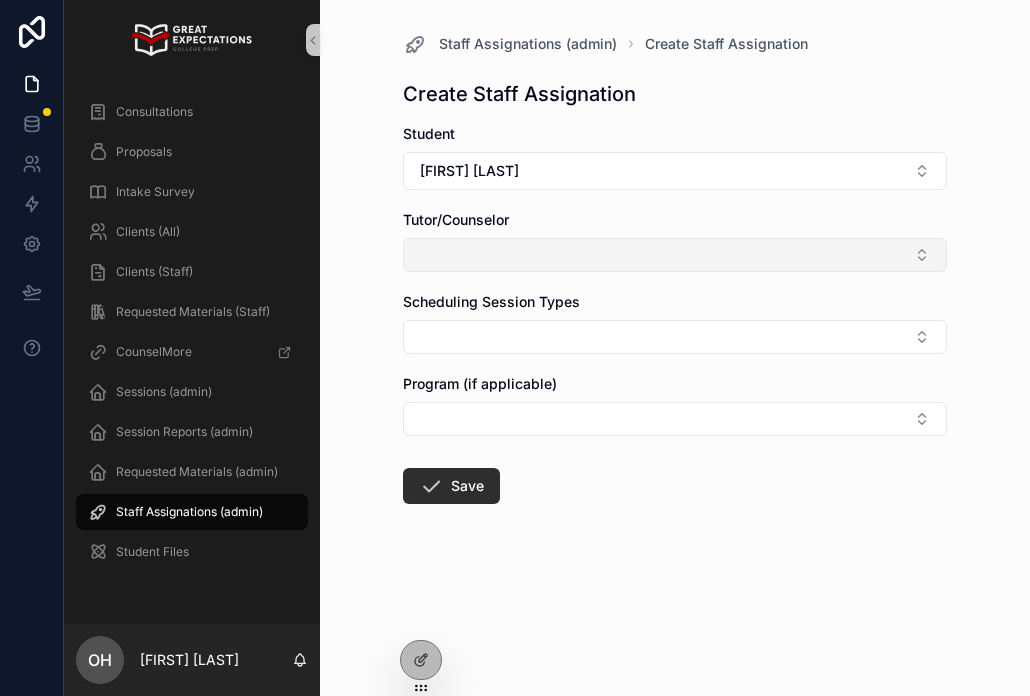 click at bounding box center (675, 255) 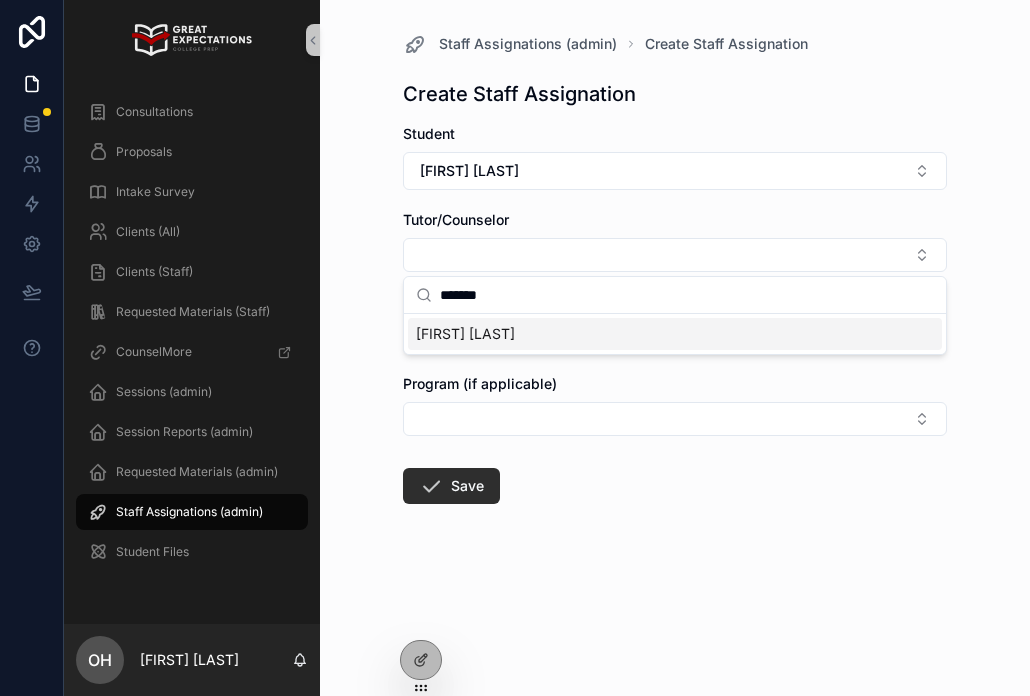 type on "*******" 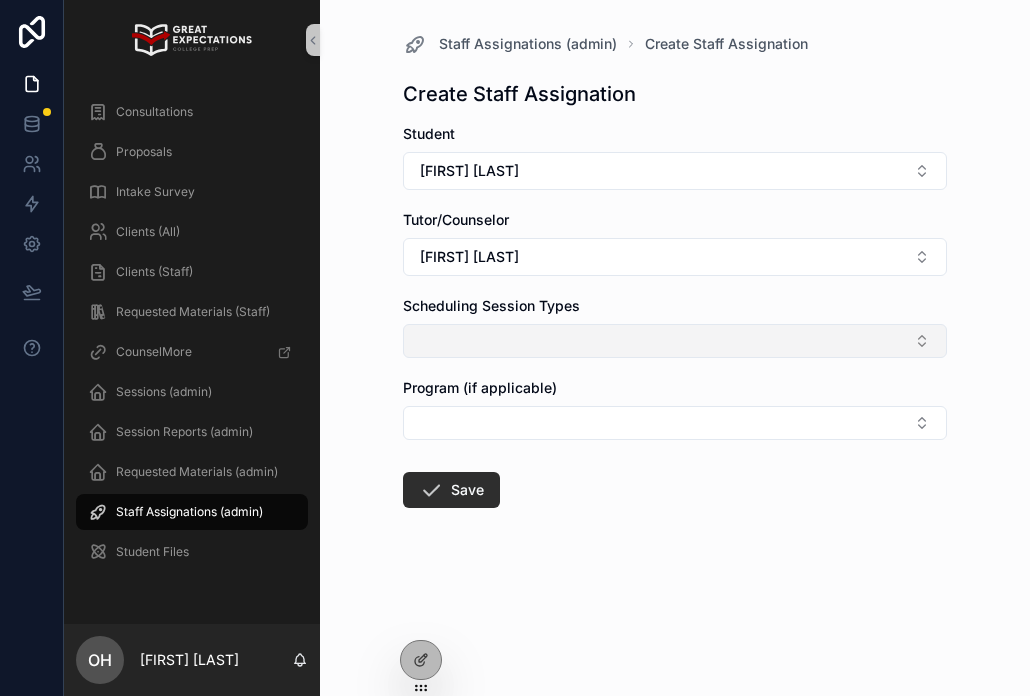 click at bounding box center (675, 341) 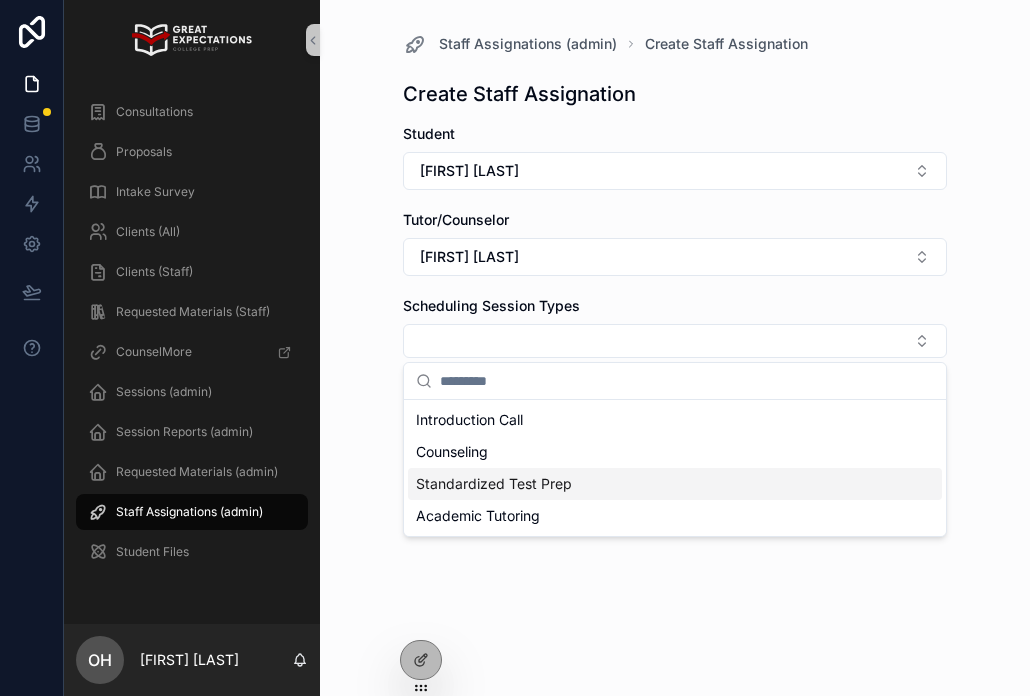 click on "Standardized Test Prep" at bounding box center [494, 484] 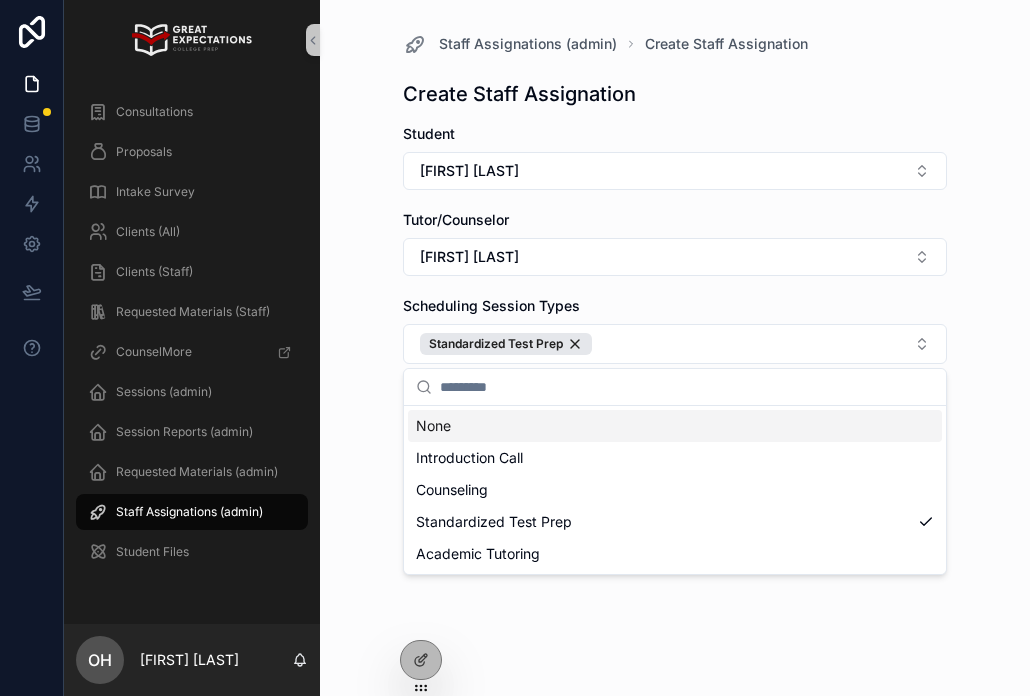 click on "Staff Assignations (admin) Create Staff Assignation Create Staff Assignation Student [FIRST] [LAST] Tutor/Counselor [FIRST] [LAST] Scheduling Session Types Standardized Test Prep Program (if applicable) Save" at bounding box center [675, 348] 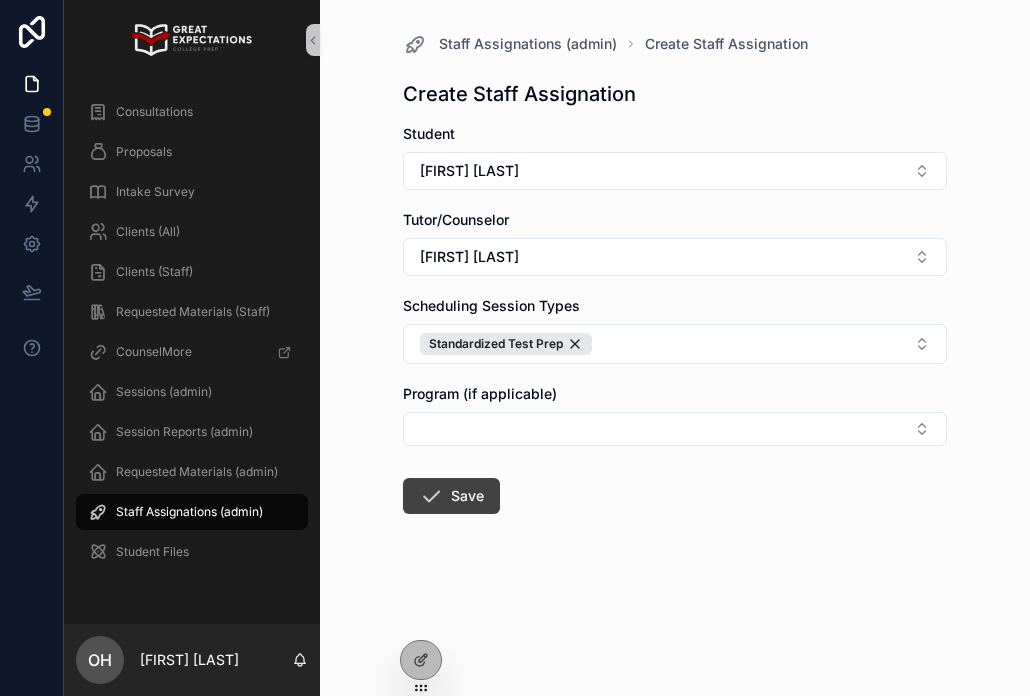 click on "Save" at bounding box center [451, 496] 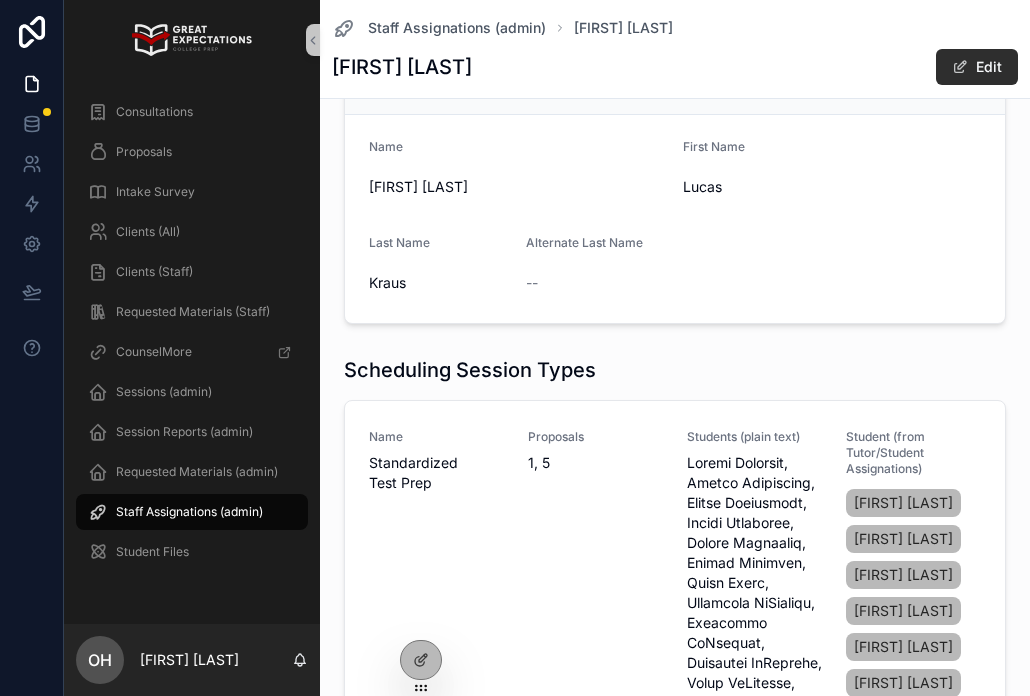 scroll, scrollTop: 860, scrollLeft: 0, axis: vertical 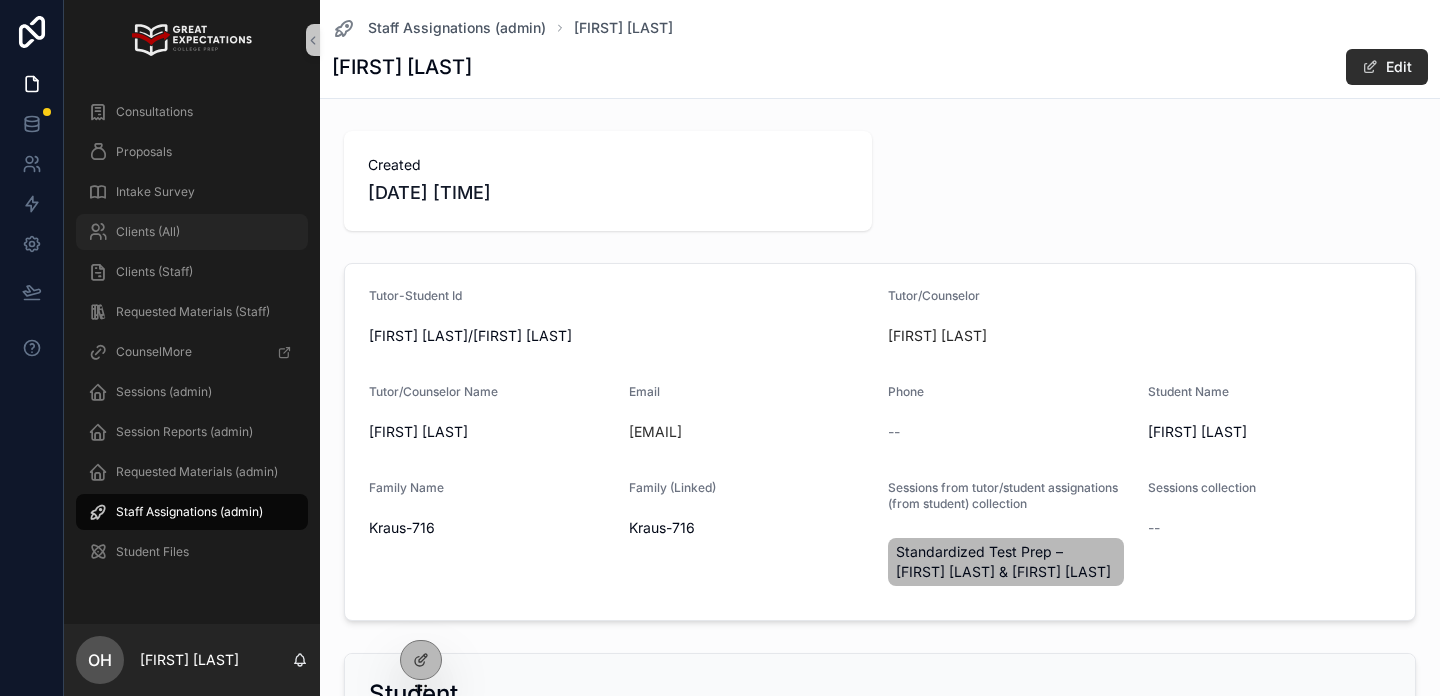 click on "Clients (All)" at bounding box center (192, 232) 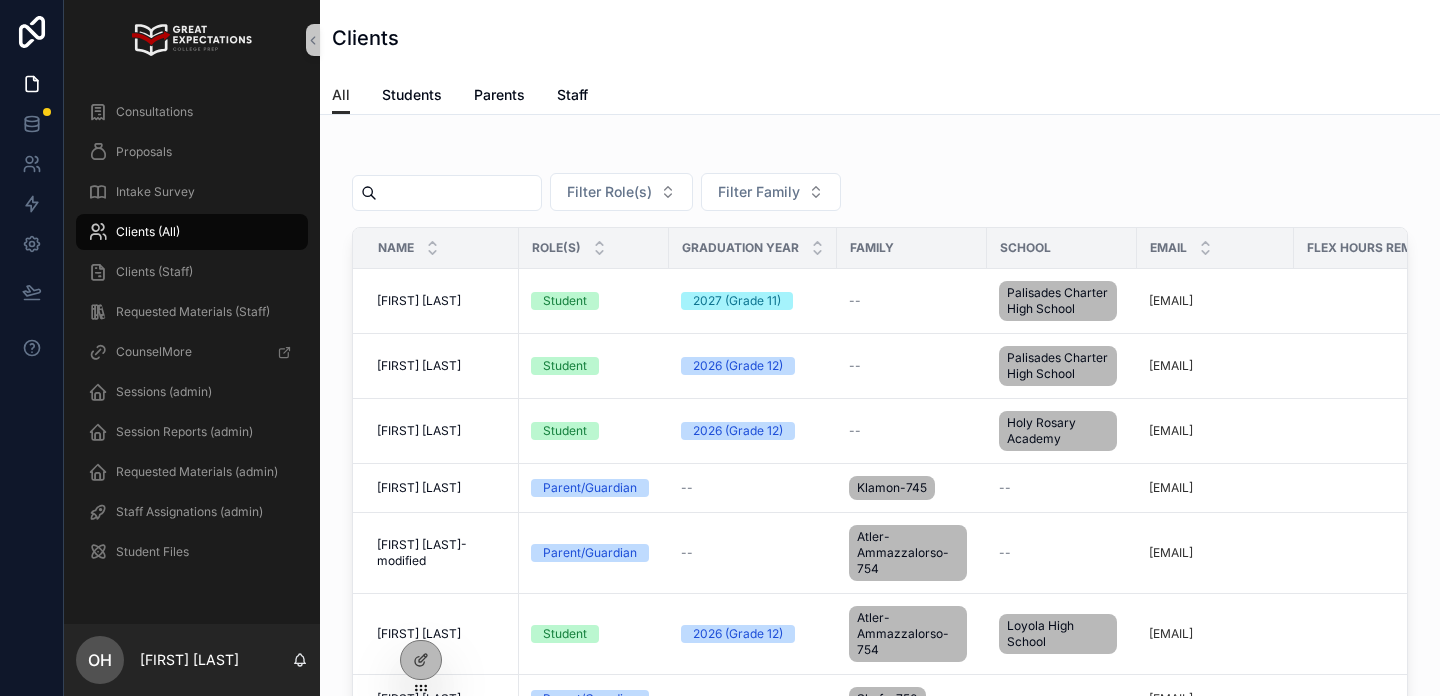 click at bounding box center (459, 193) 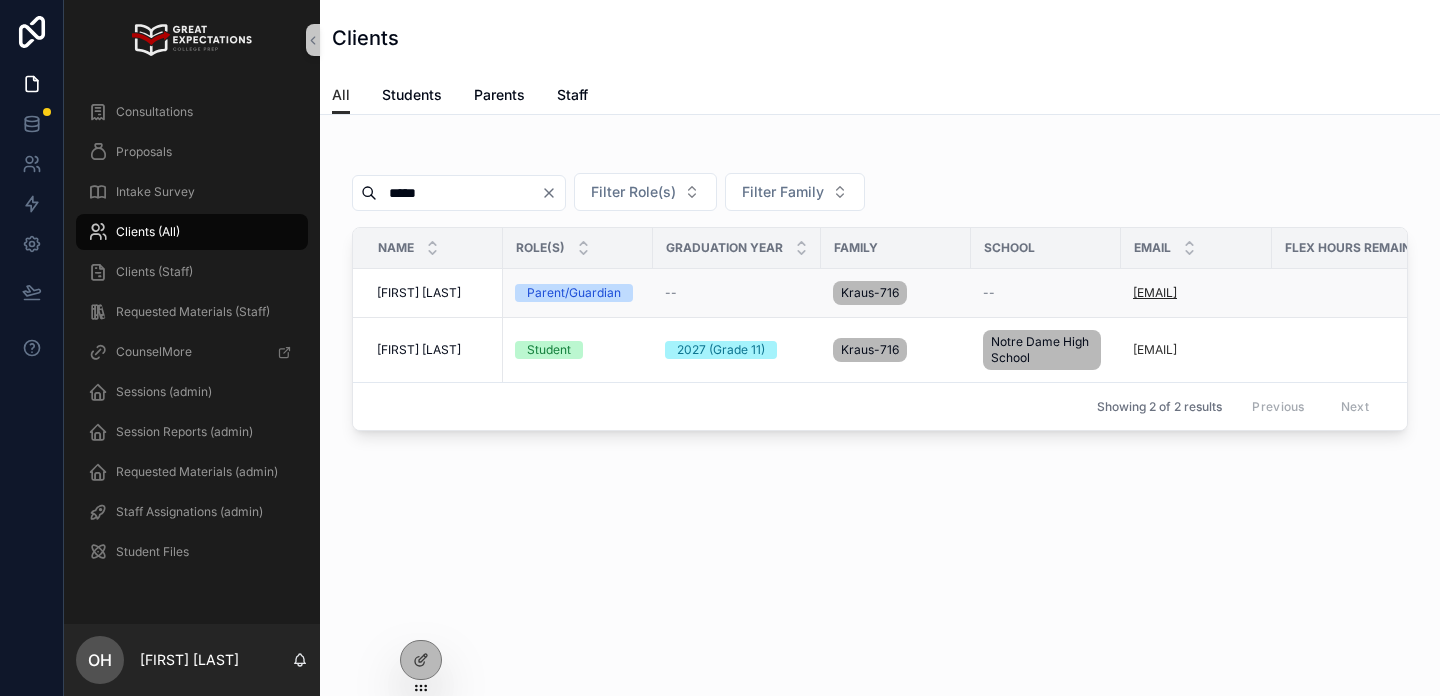 type on "*****" 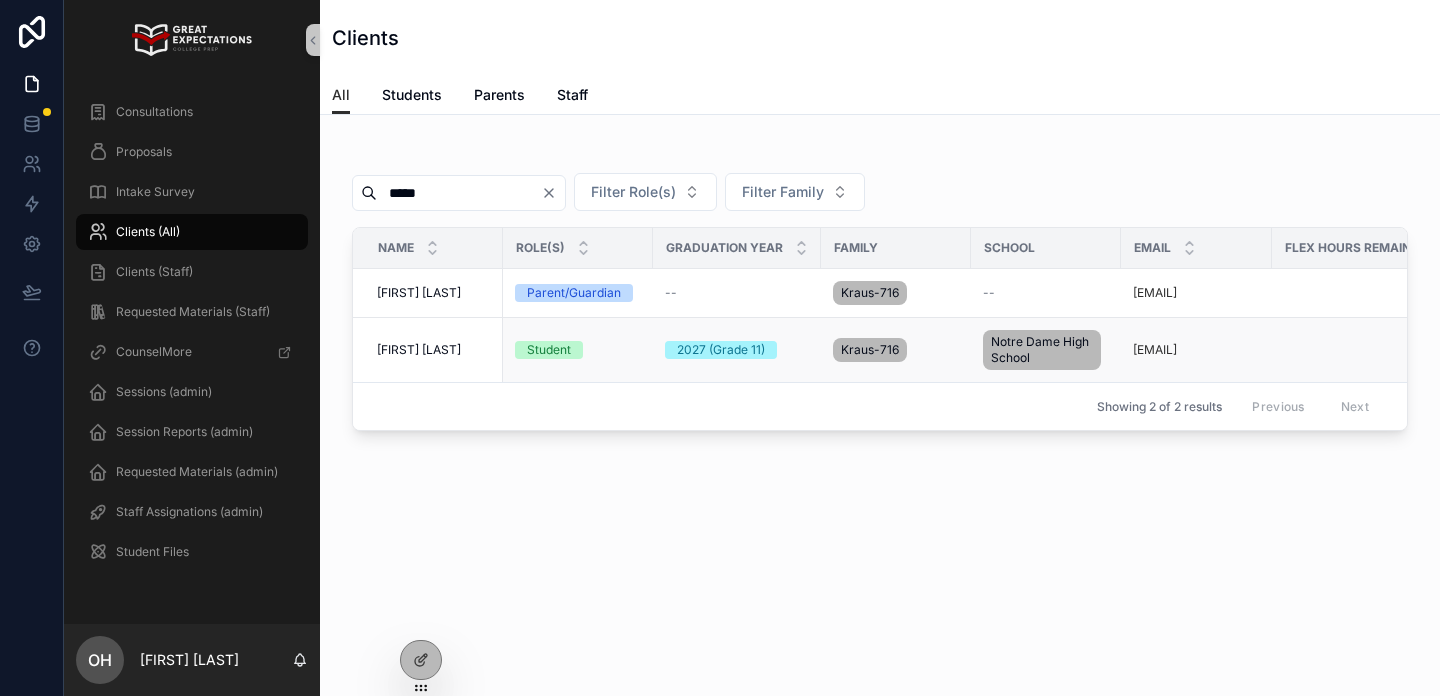 click on "[FIRST] [LAST]" at bounding box center [419, 350] 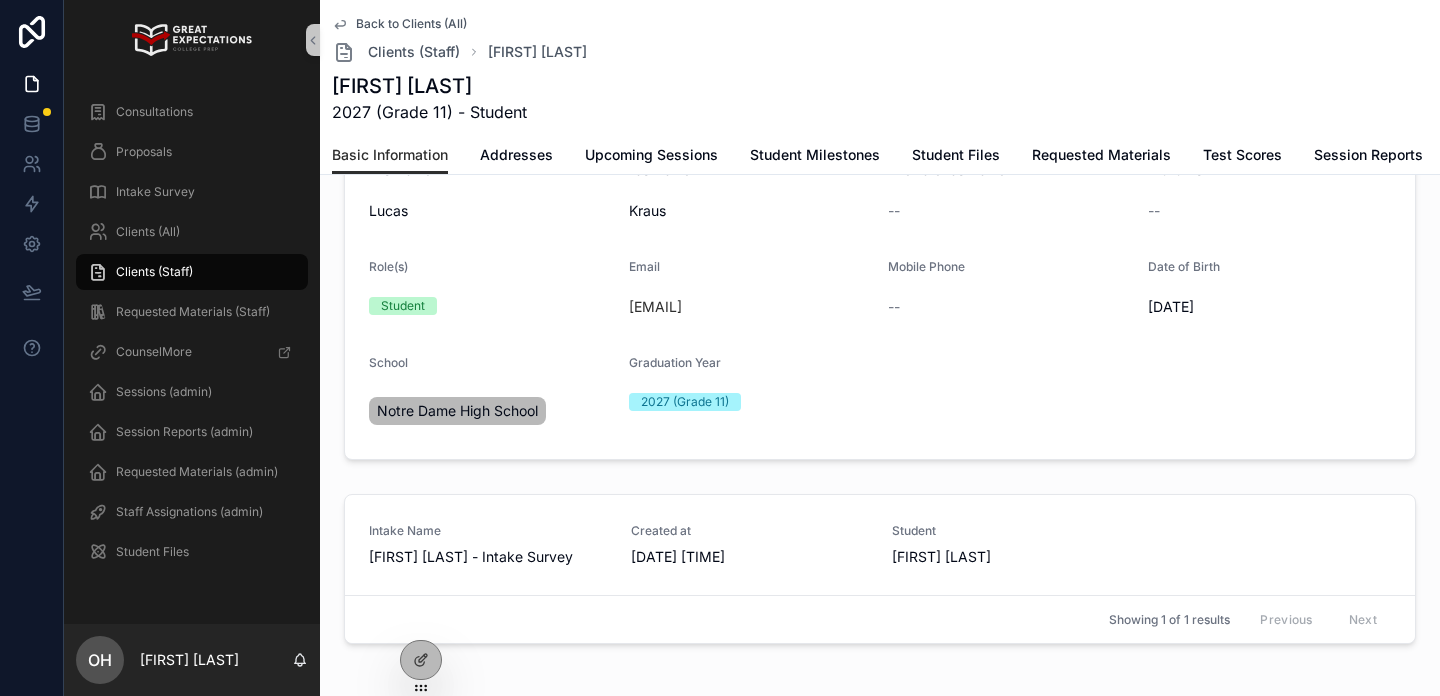 scroll, scrollTop: 0, scrollLeft: 0, axis: both 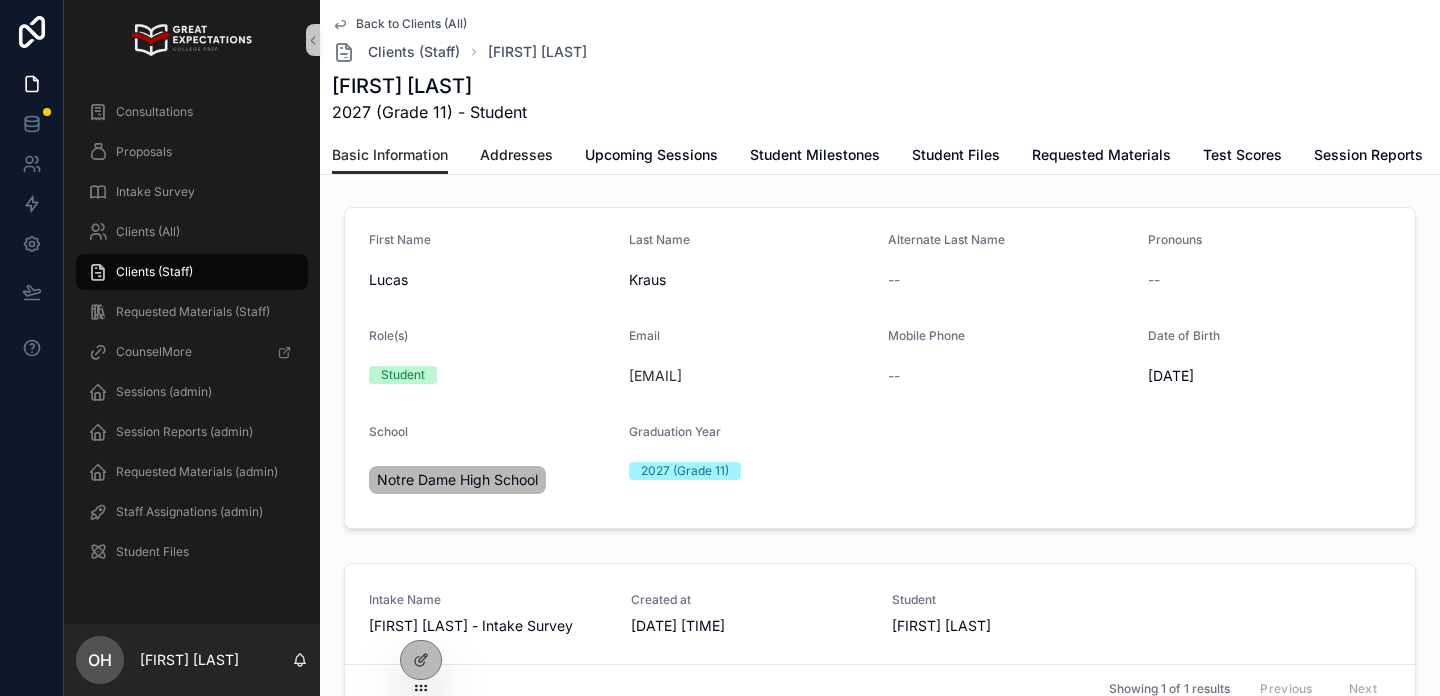 click on "Addresses" at bounding box center (516, 155) 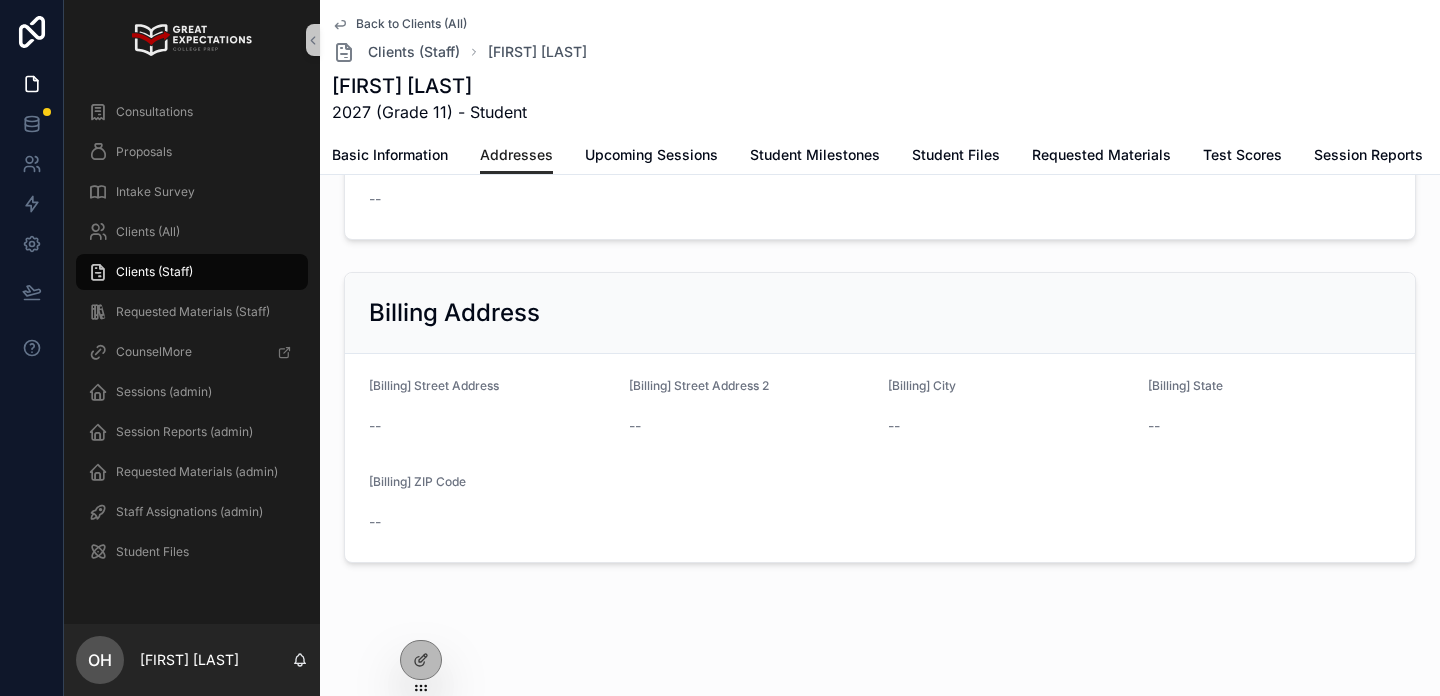 scroll, scrollTop: 0, scrollLeft: 0, axis: both 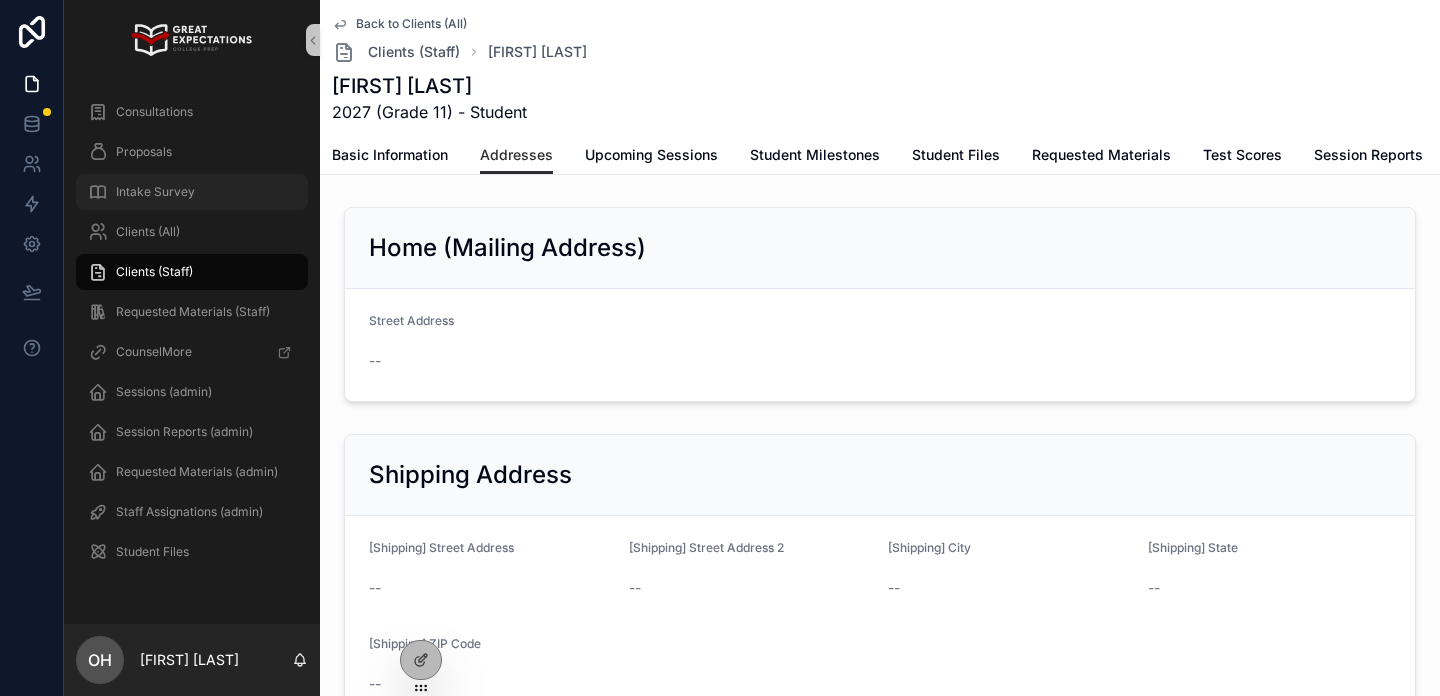 click on "Intake Survey" at bounding box center (155, 192) 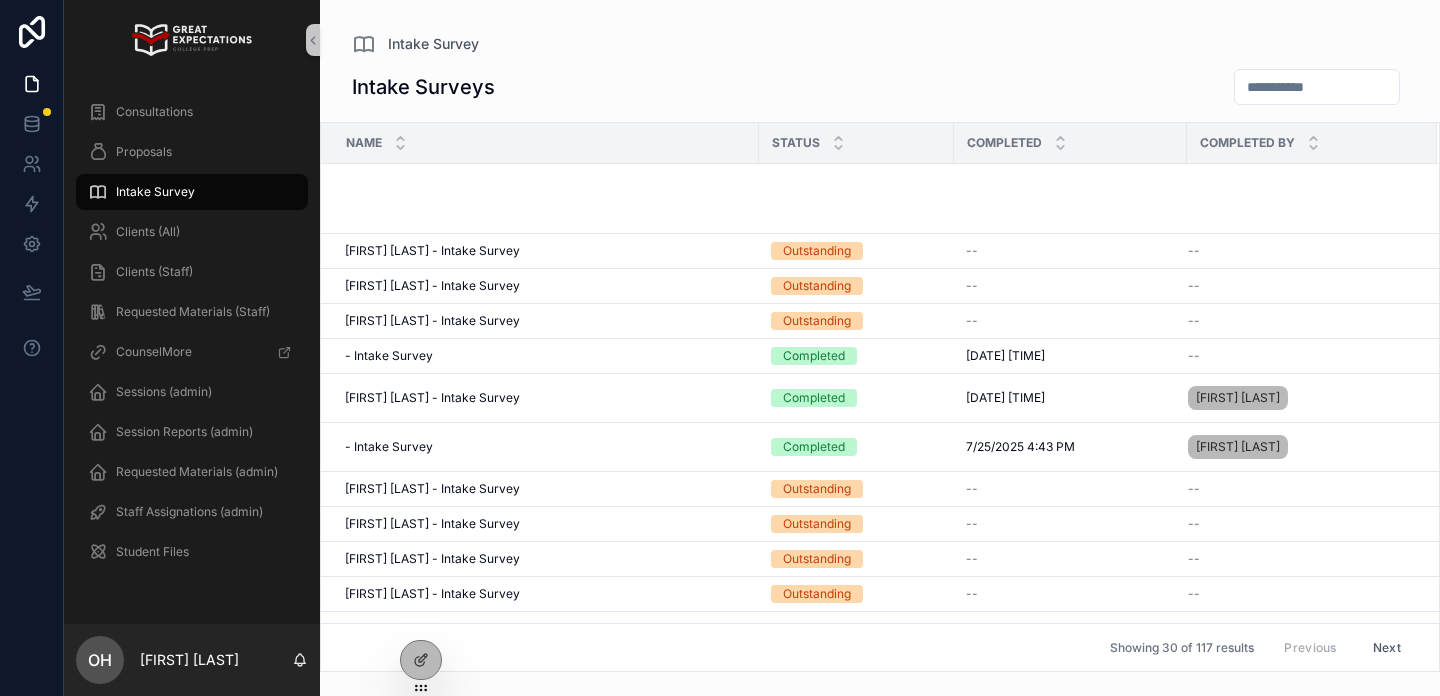 scroll, scrollTop: 563, scrollLeft: 0, axis: vertical 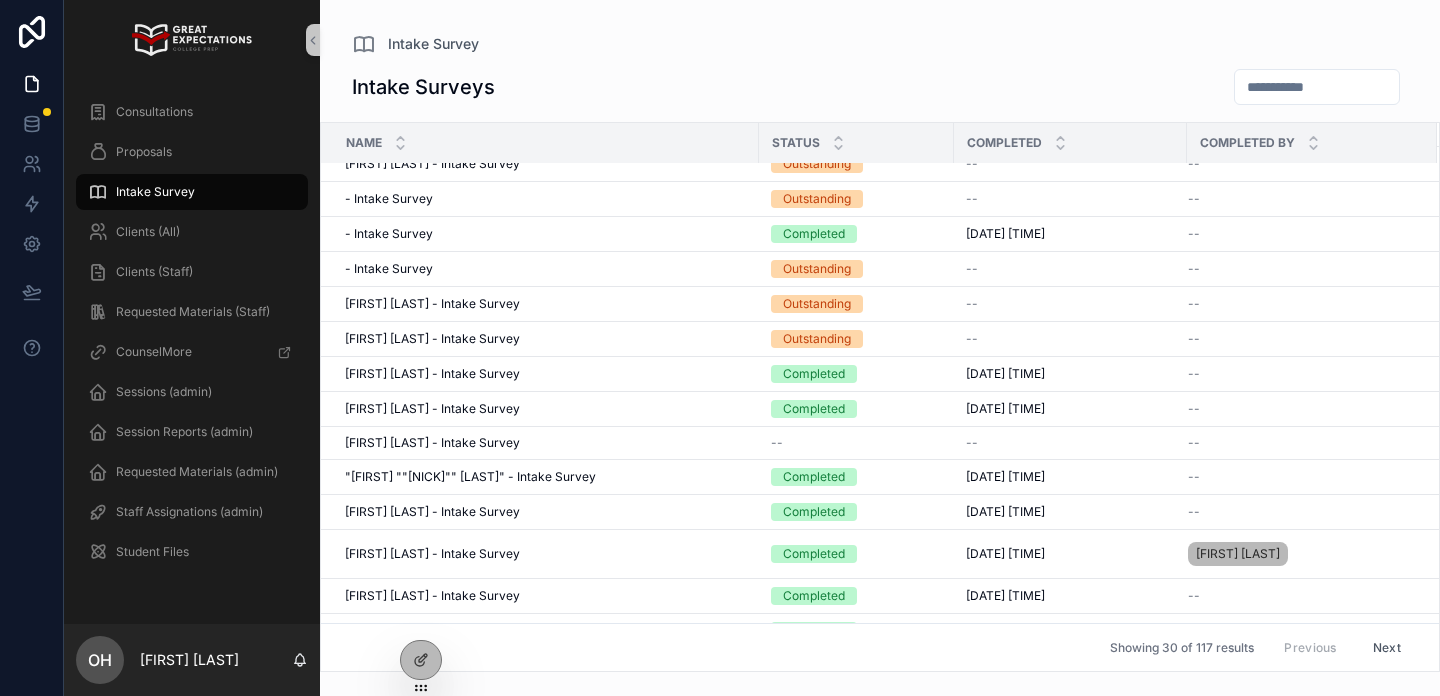 click at bounding box center [1317, 87] 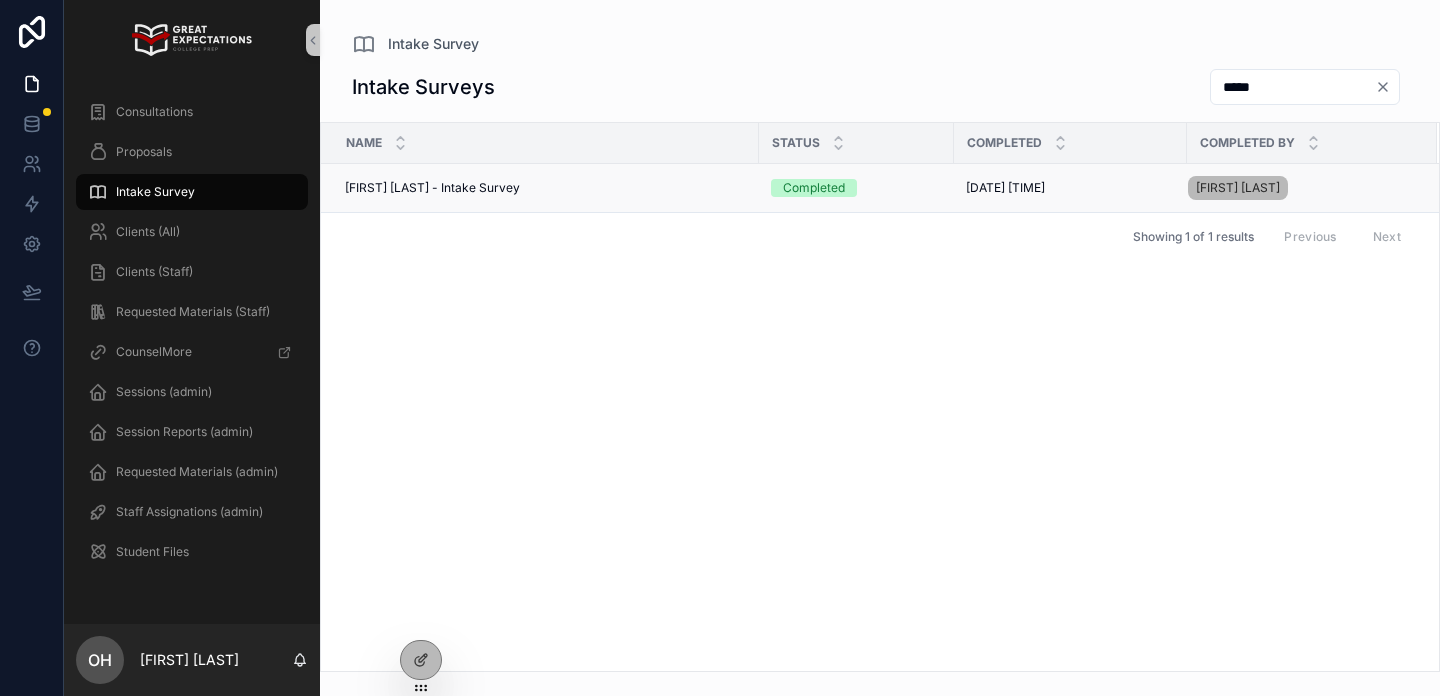 type on "*****" 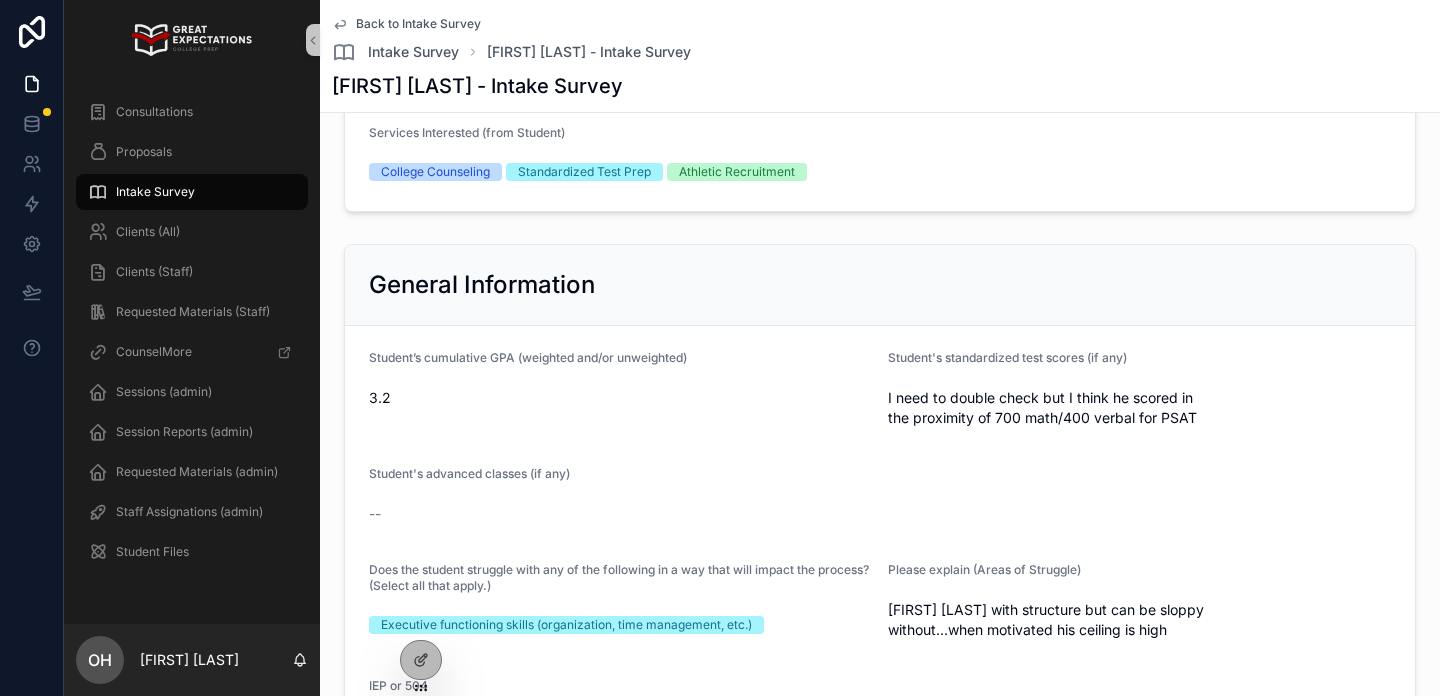 scroll, scrollTop: 0, scrollLeft: 0, axis: both 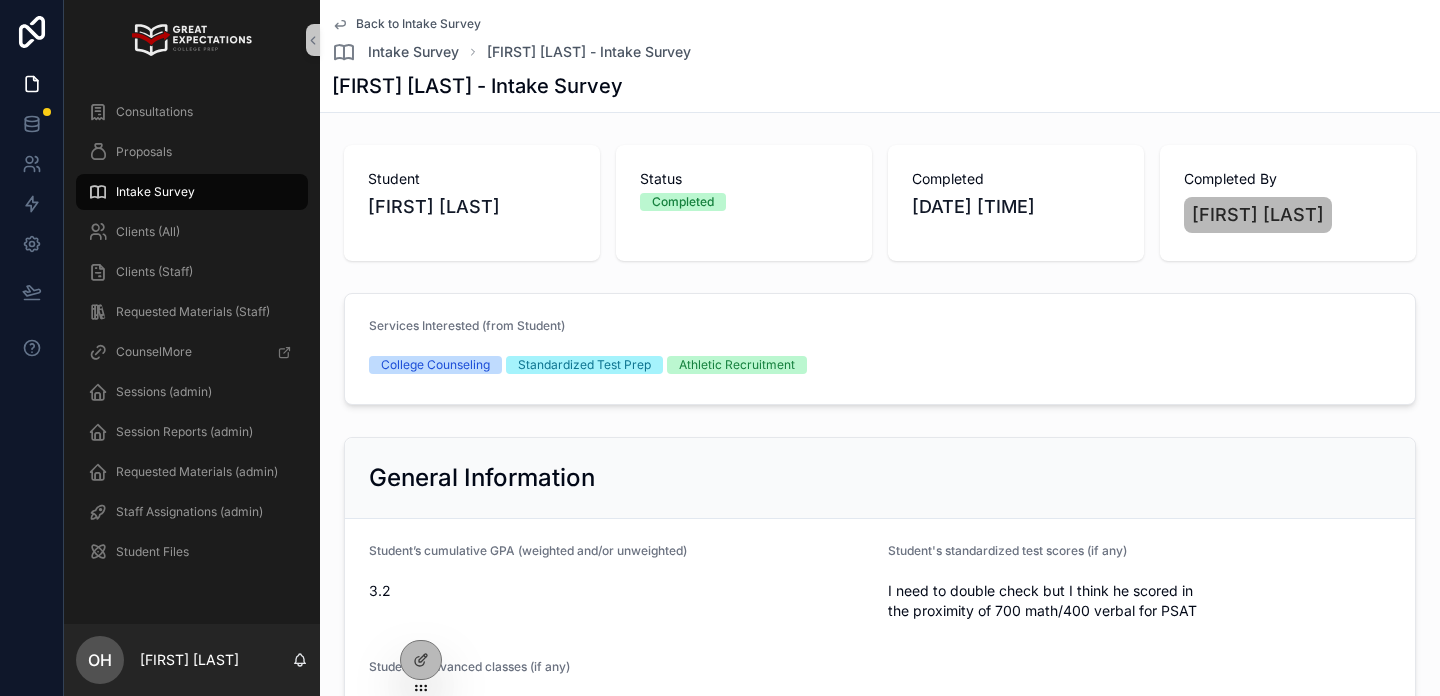 click on "Student’s cumulative GPA (weighted and/or unweighted) 3.2" at bounding box center (620, 585) 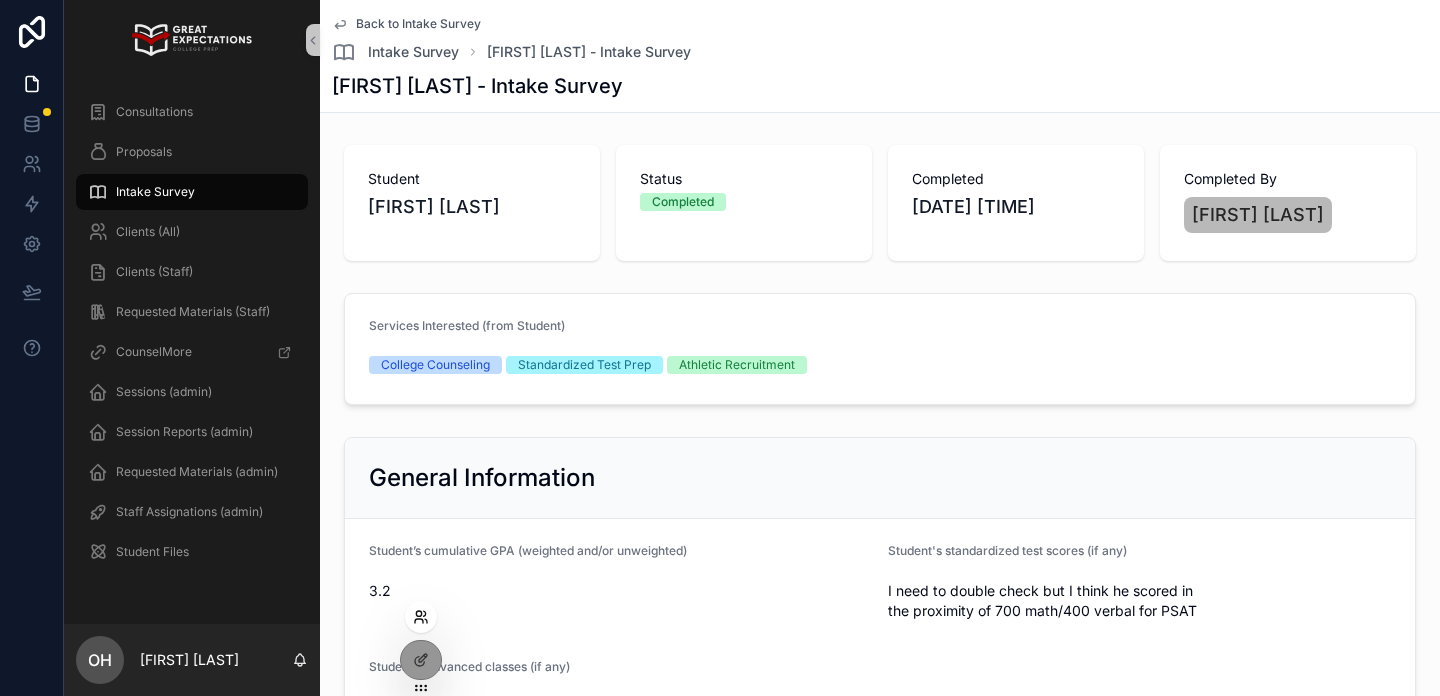 click 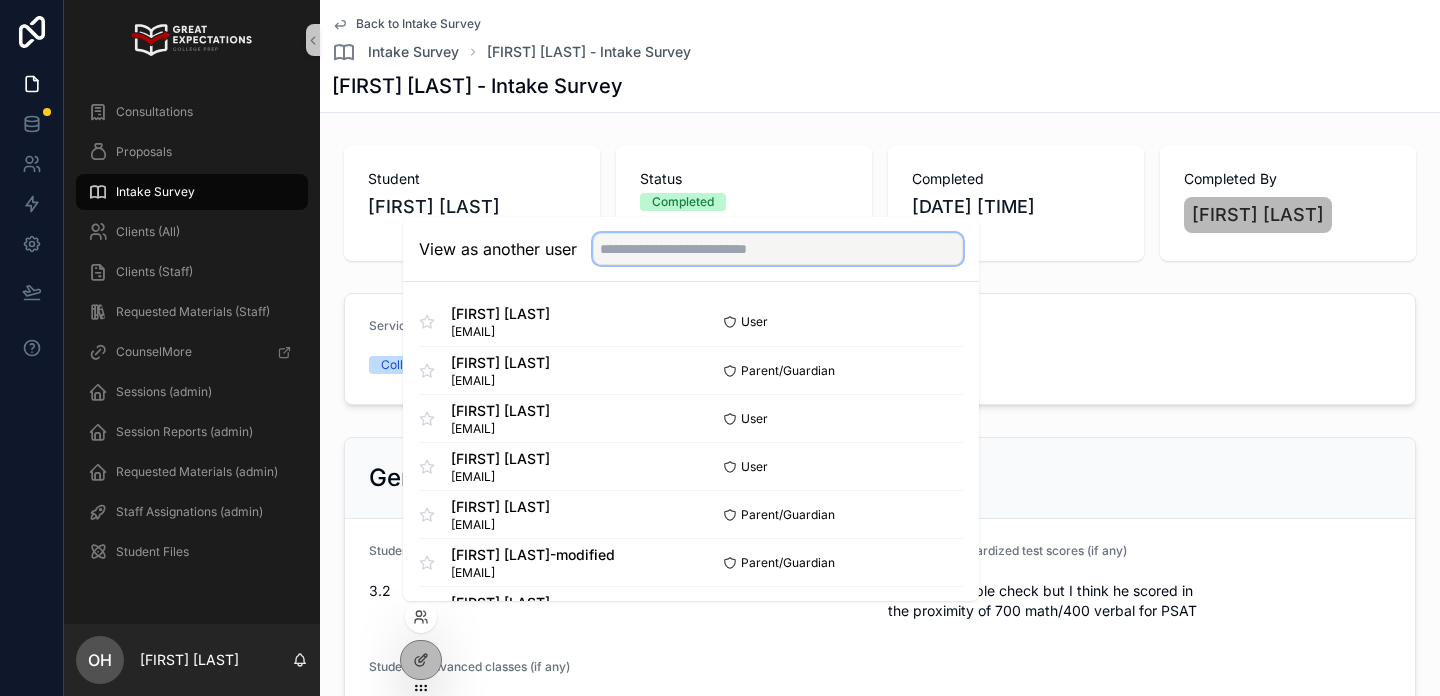 click at bounding box center (778, 249) 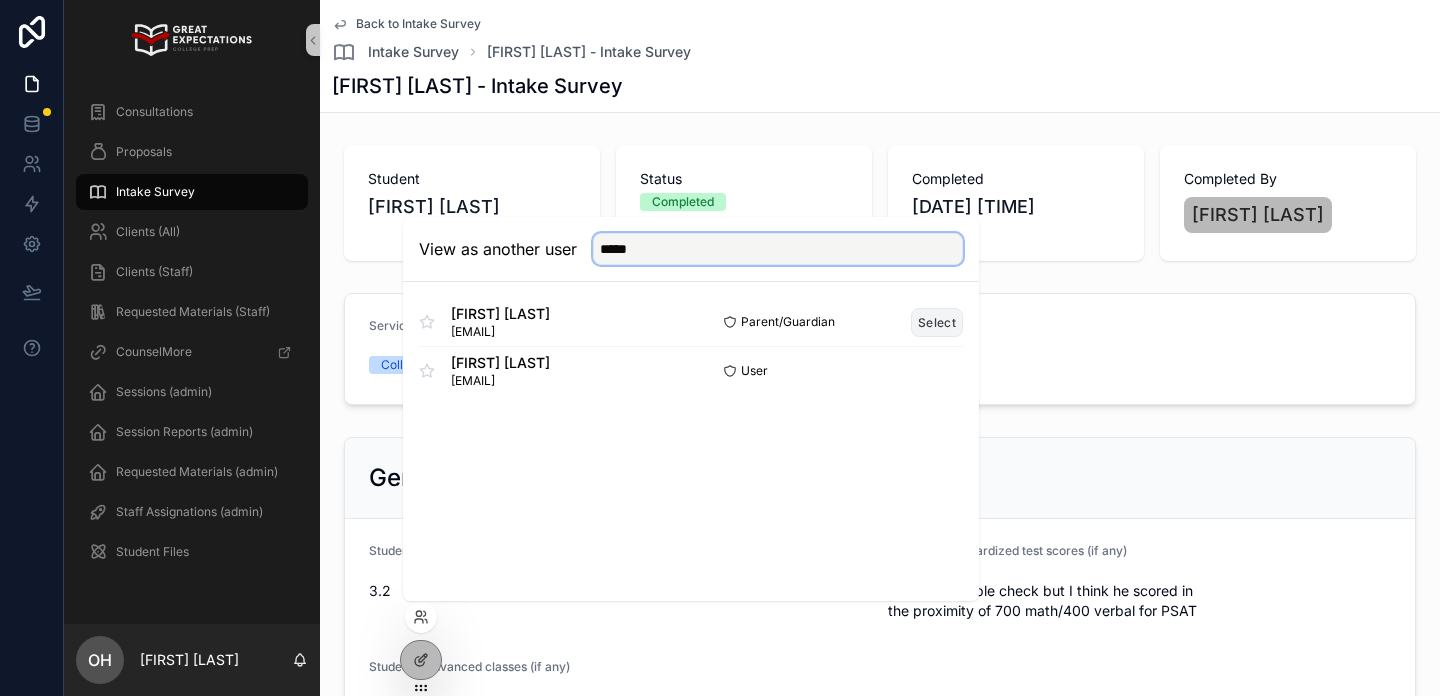 type on "*****" 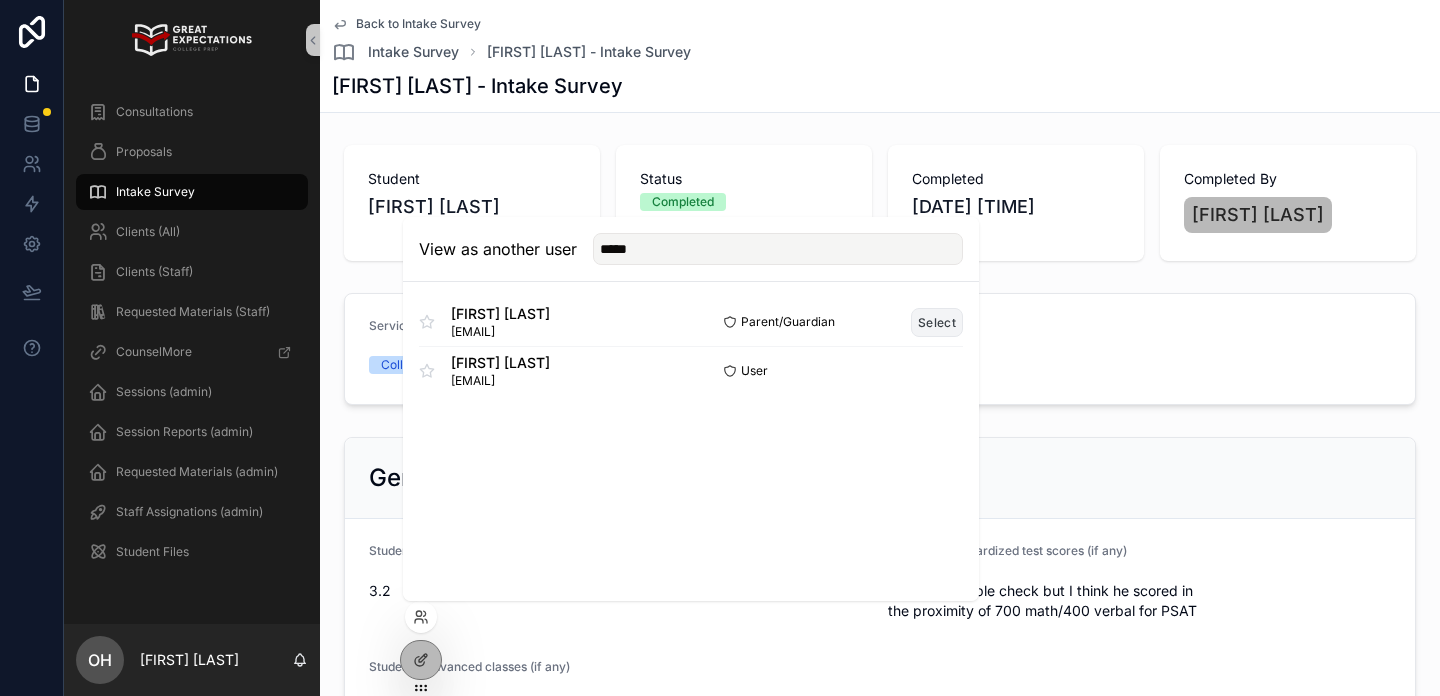 click on "Select" at bounding box center [937, 322] 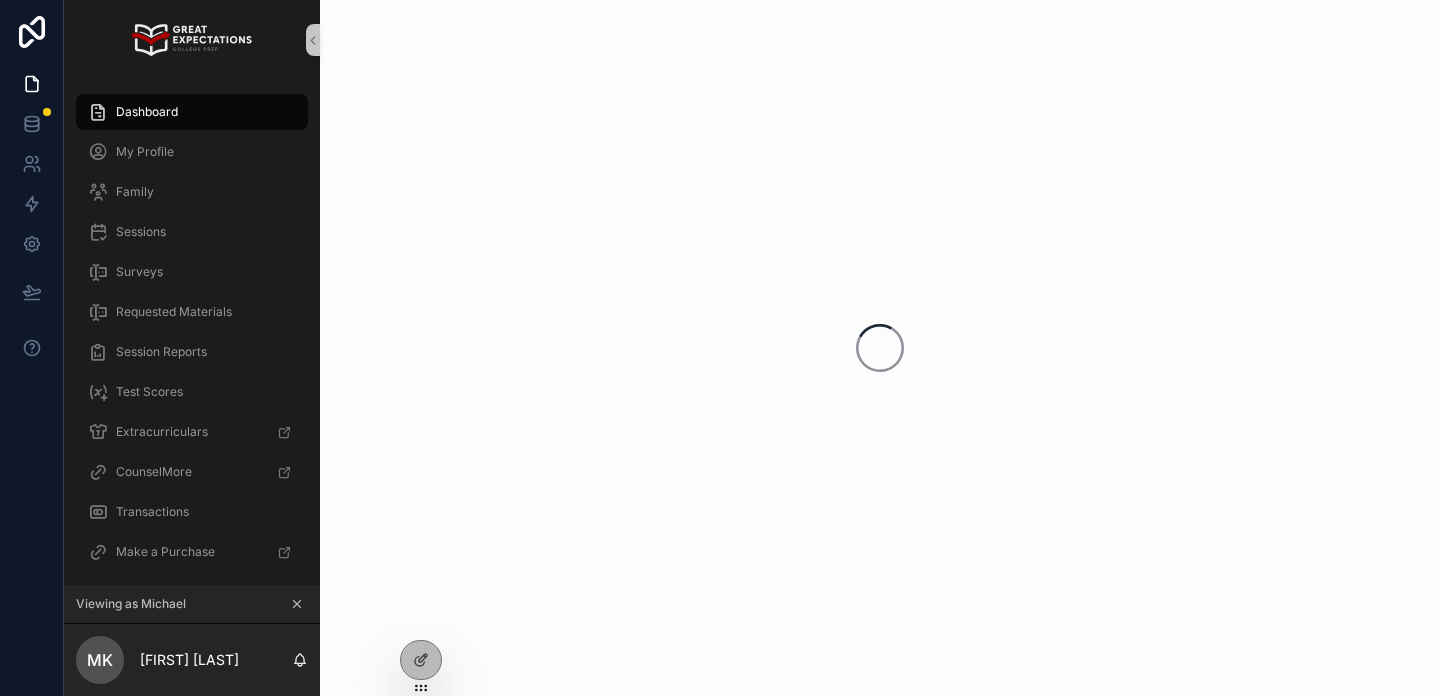 scroll, scrollTop: 0, scrollLeft: 0, axis: both 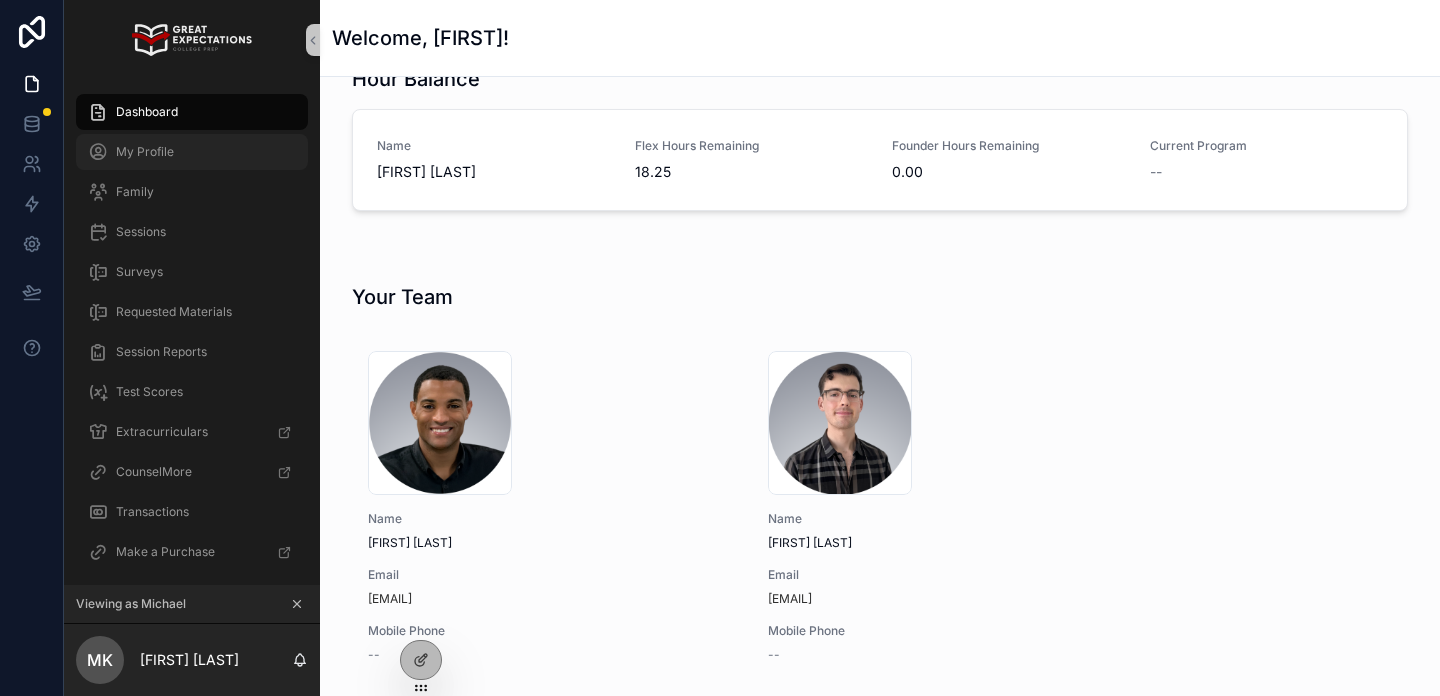 click on "My Profile" at bounding box center [192, 152] 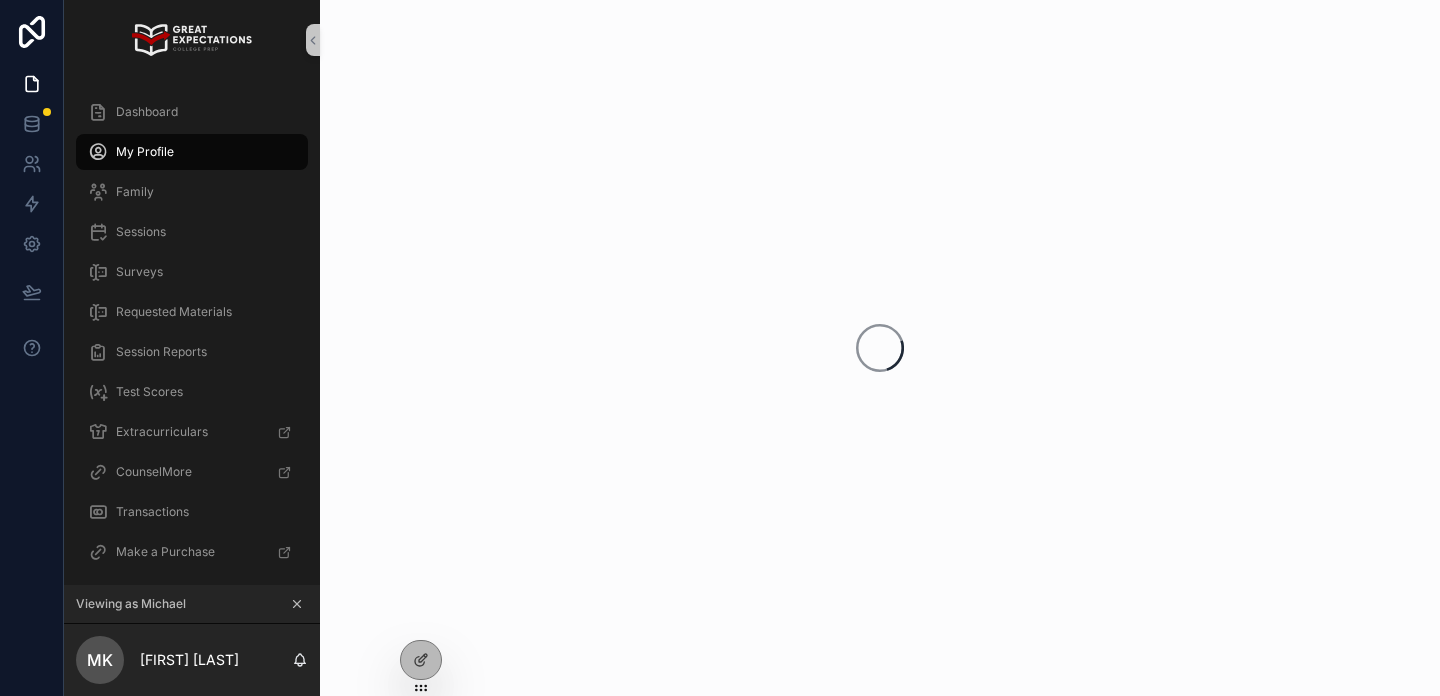 scroll, scrollTop: 0, scrollLeft: 0, axis: both 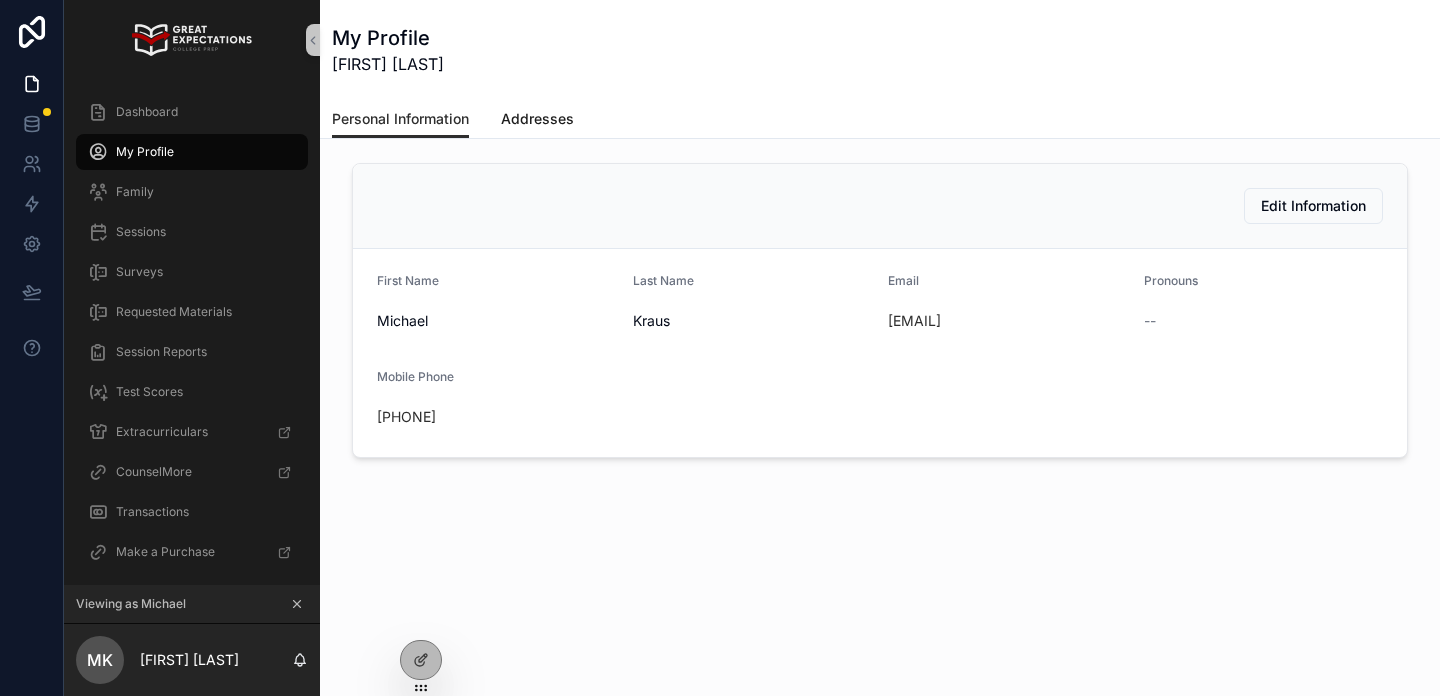 click on "Addresses" at bounding box center (537, 119) 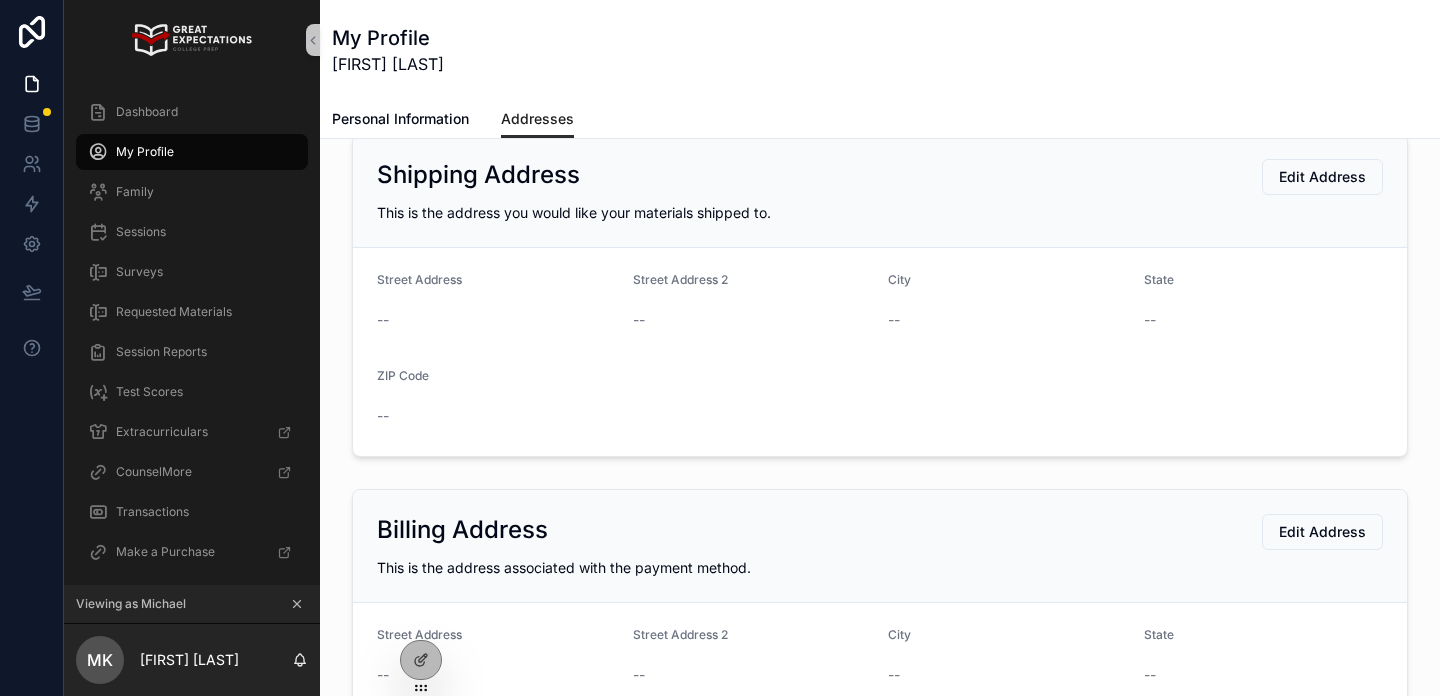 scroll, scrollTop: 668, scrollLeft: 0, axis: vertical 